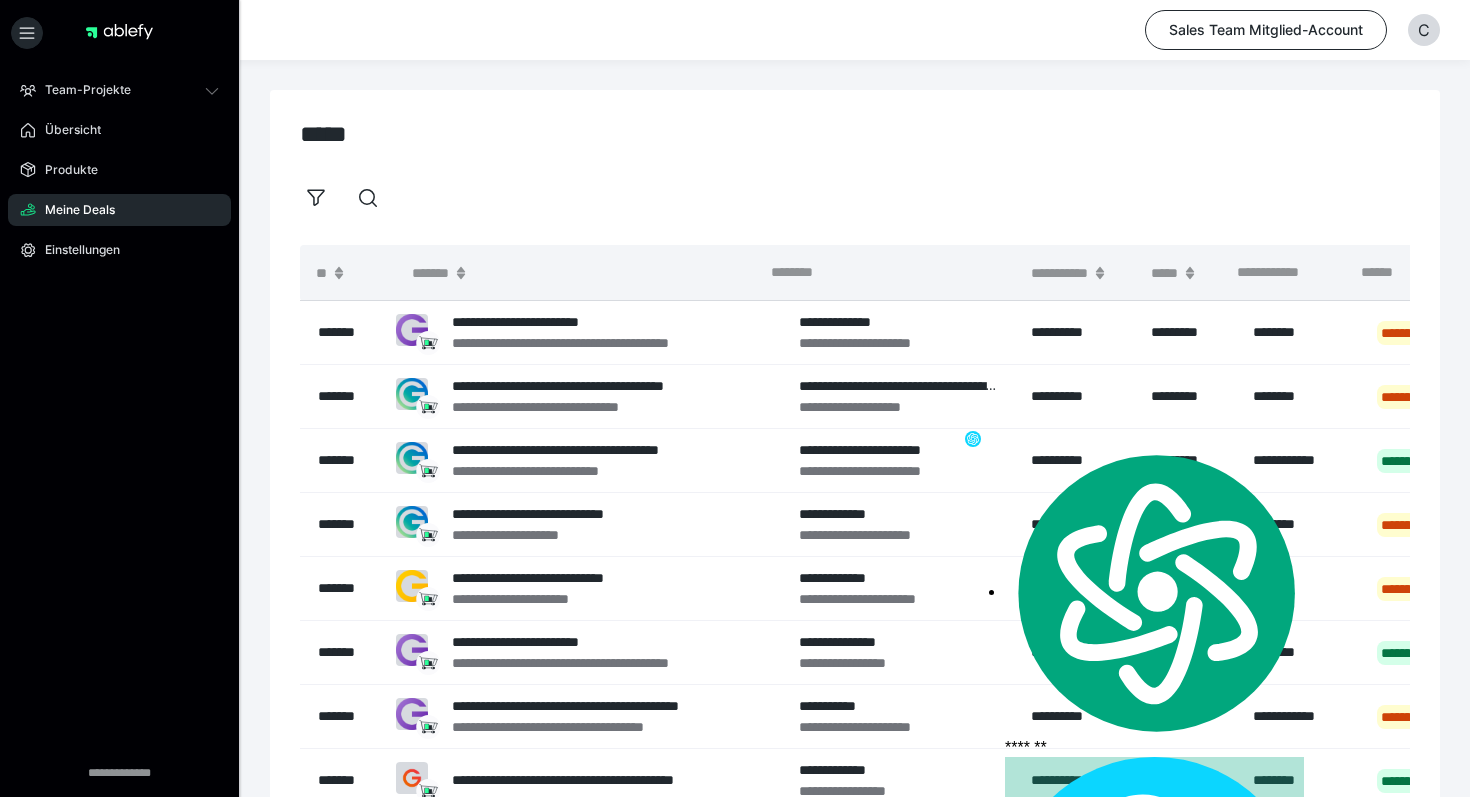 scroll, scrollTop: 0, scrollLeft: 0, axis: both 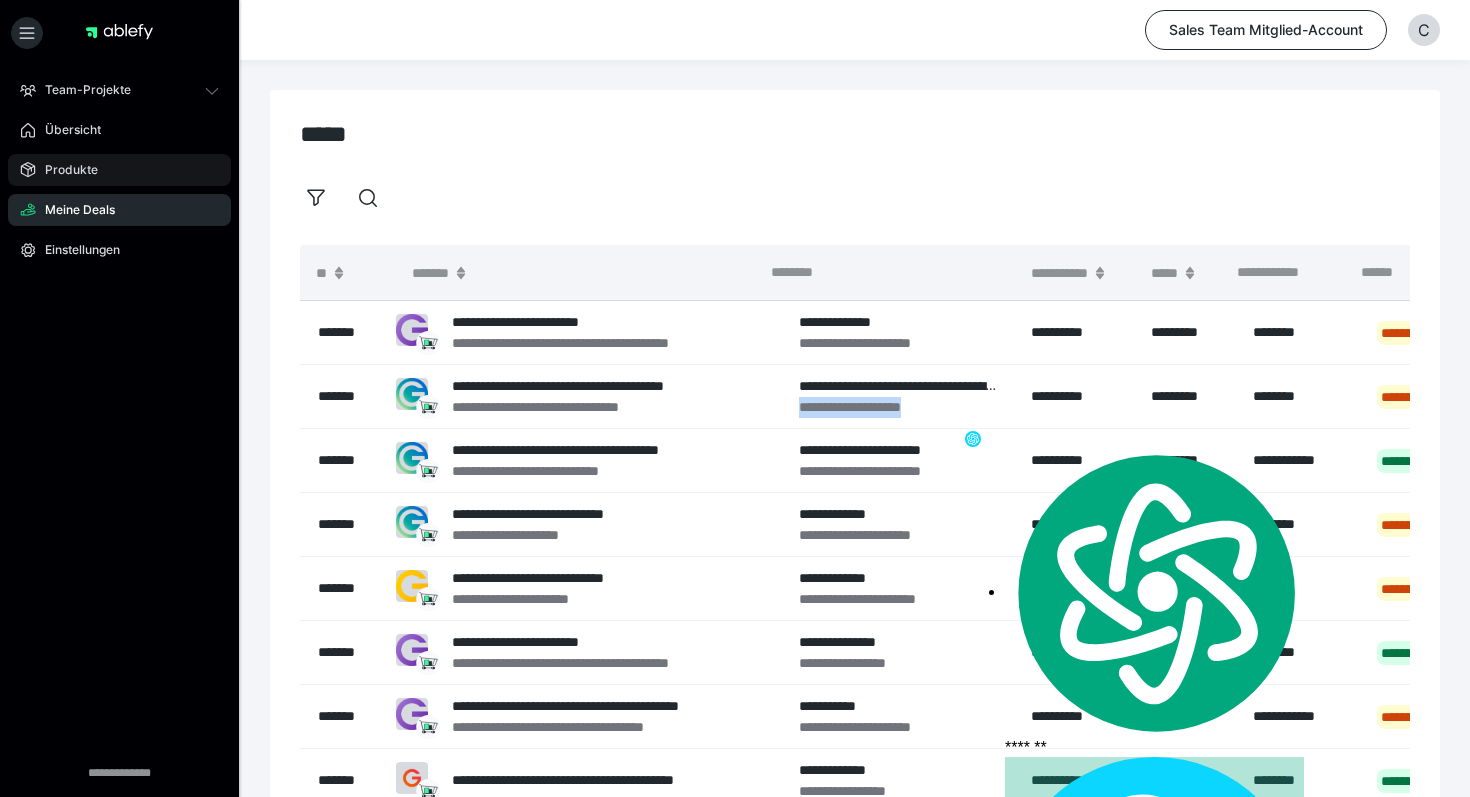 click on "Produkte" at bounding box center [119, 170] 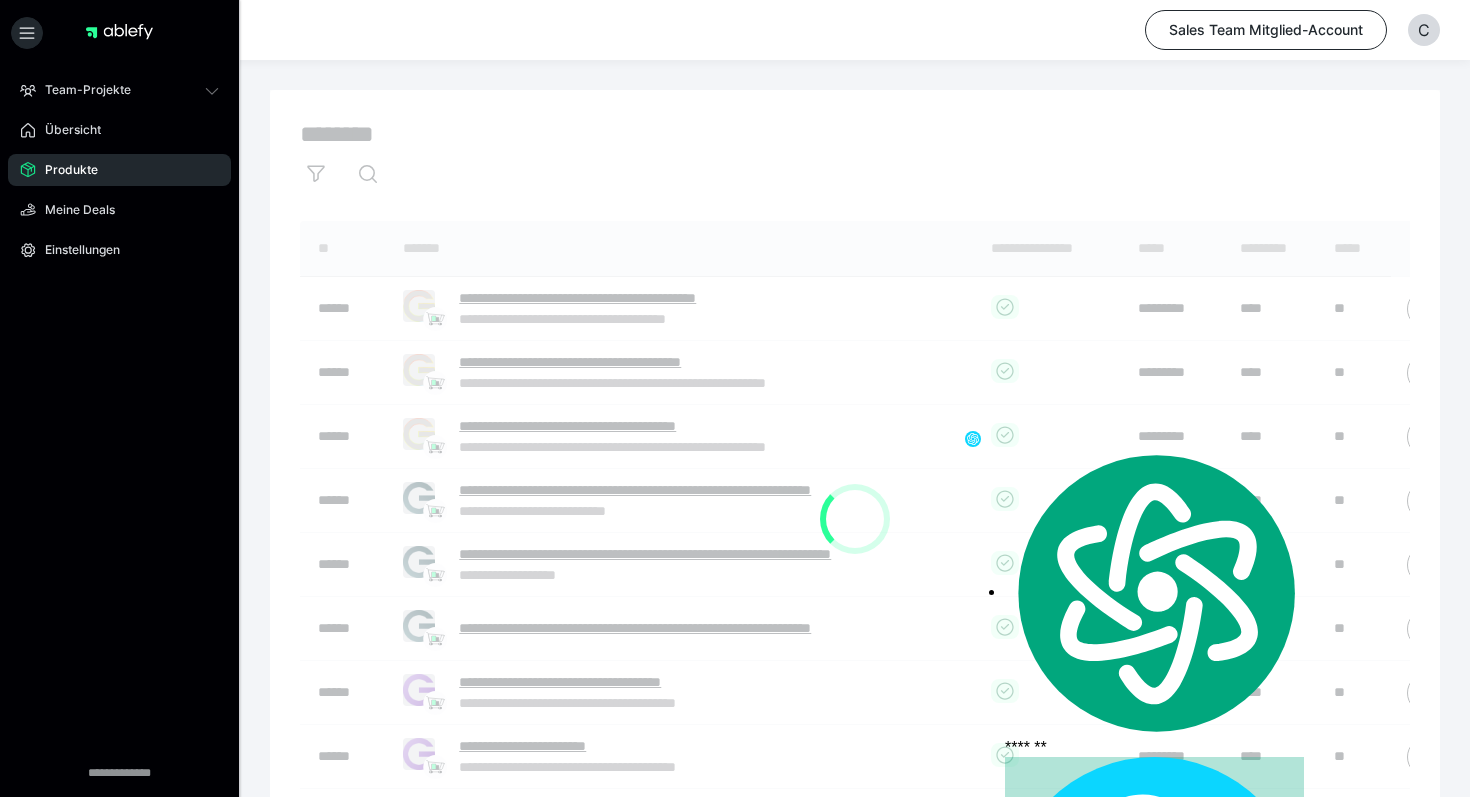 click 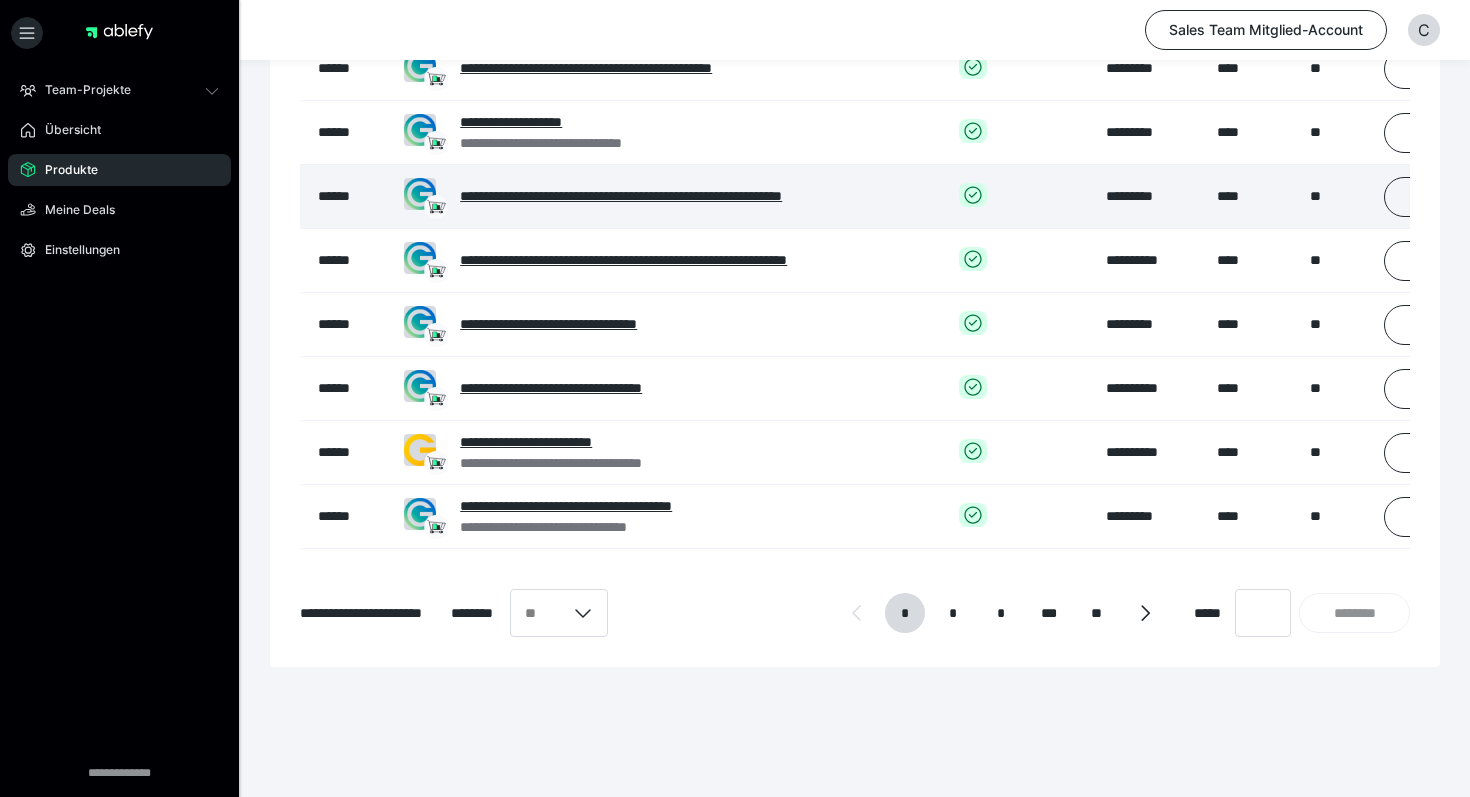 scroll, scrollTop: 368, scrollLeft: 0, axis: vertical 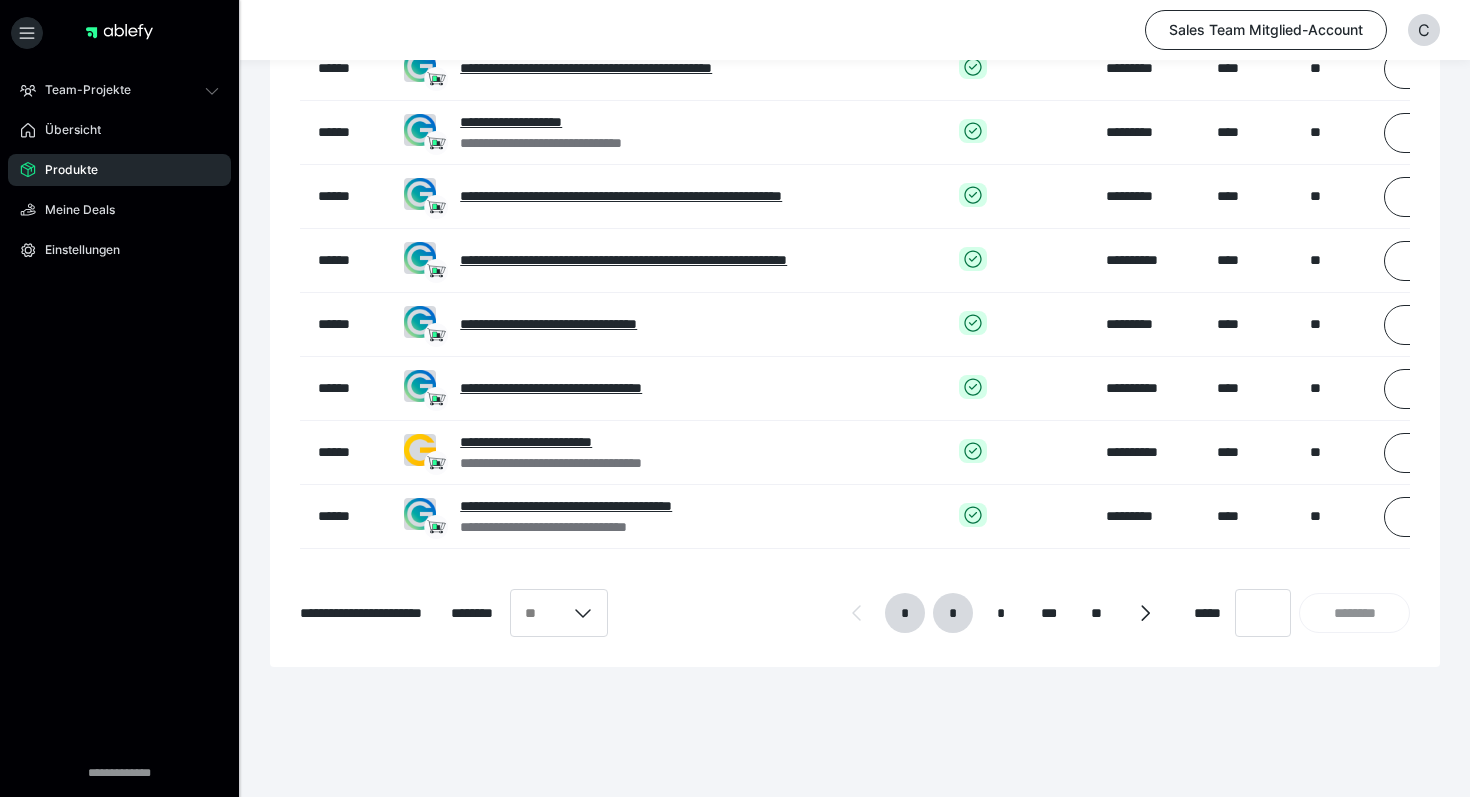 click on "*" at bounding box center (953, 613) 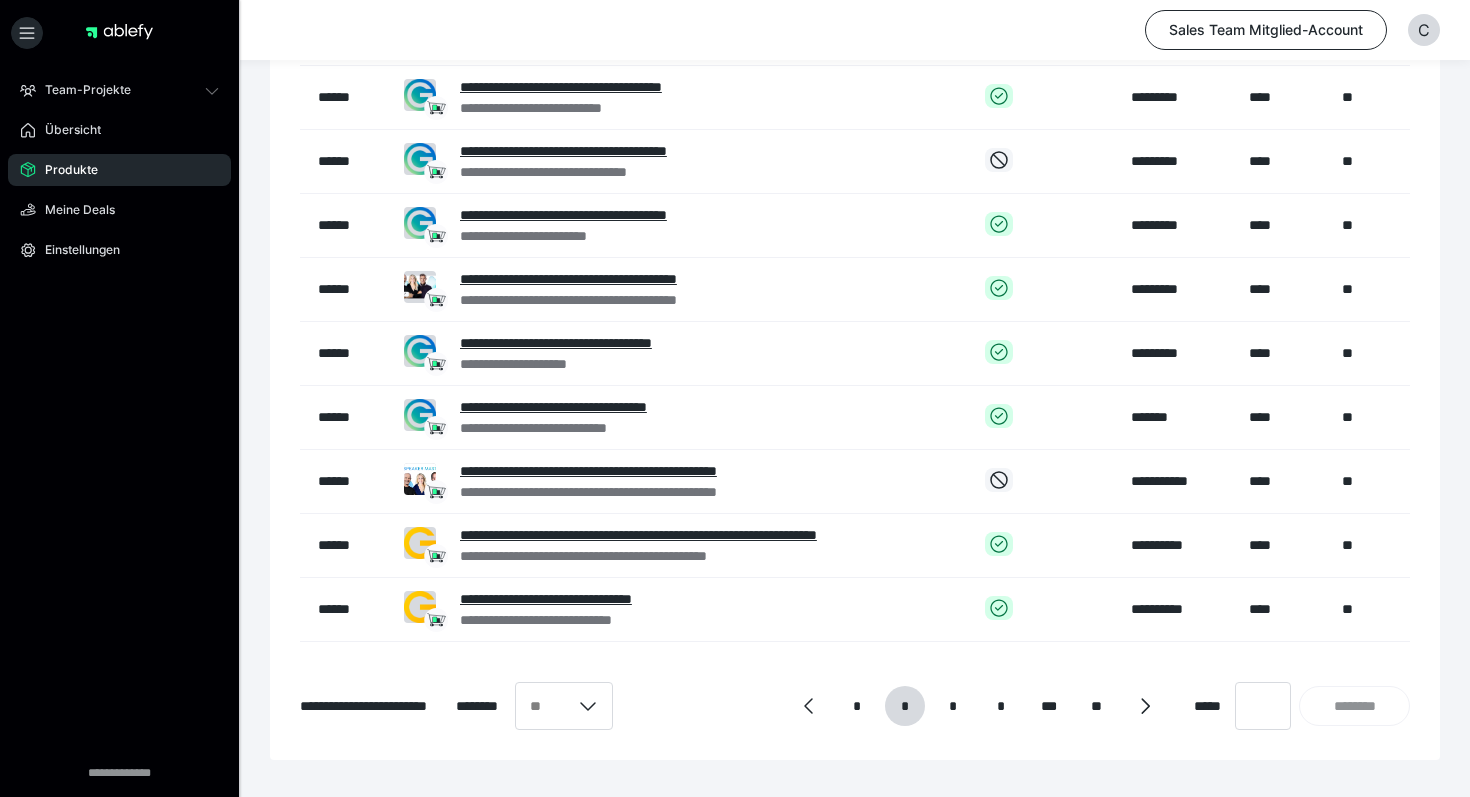 scroll, scrollTop: 282, scrollLeft: 0, axis: vertical 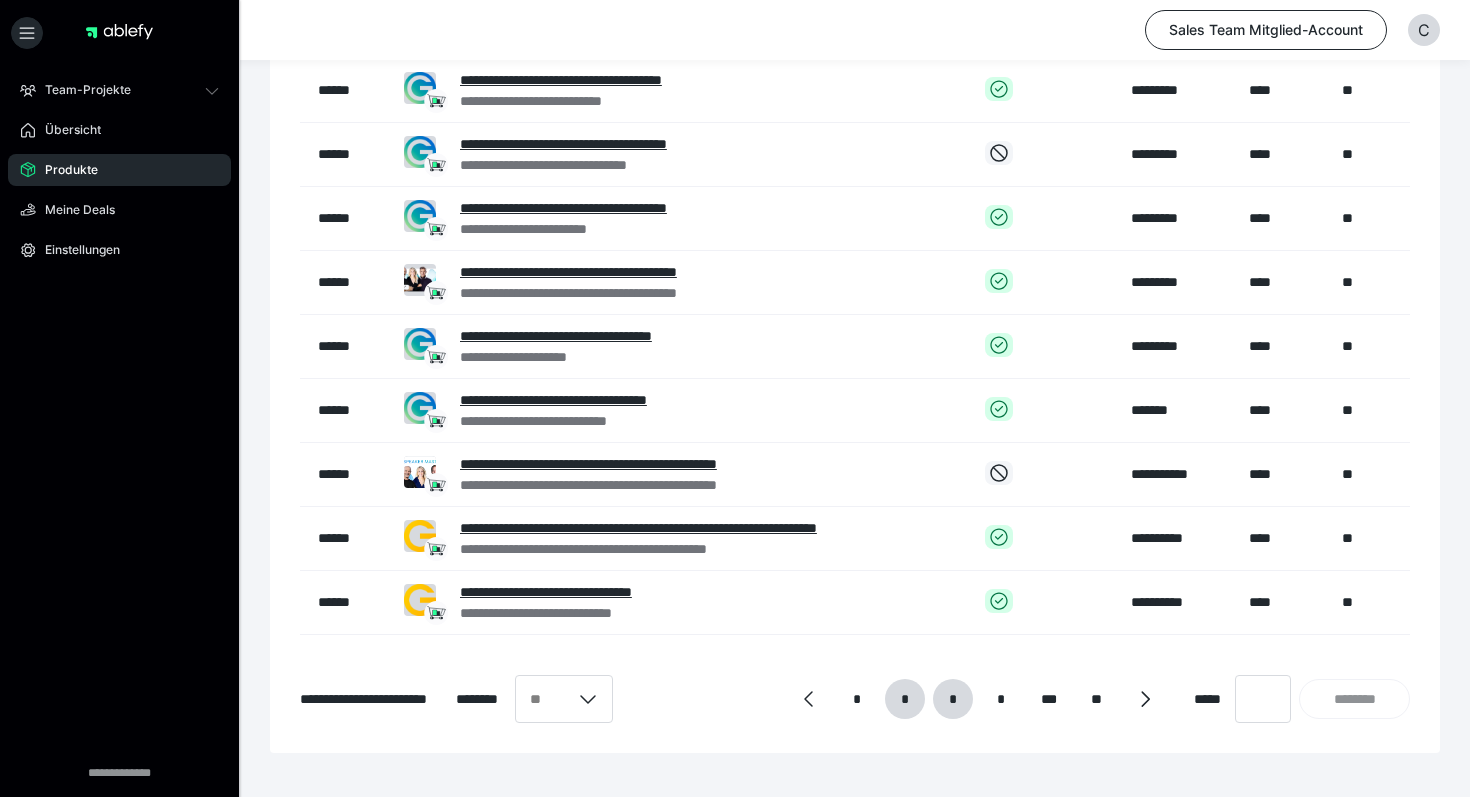 click on "*" at bounding box center (952, 699) 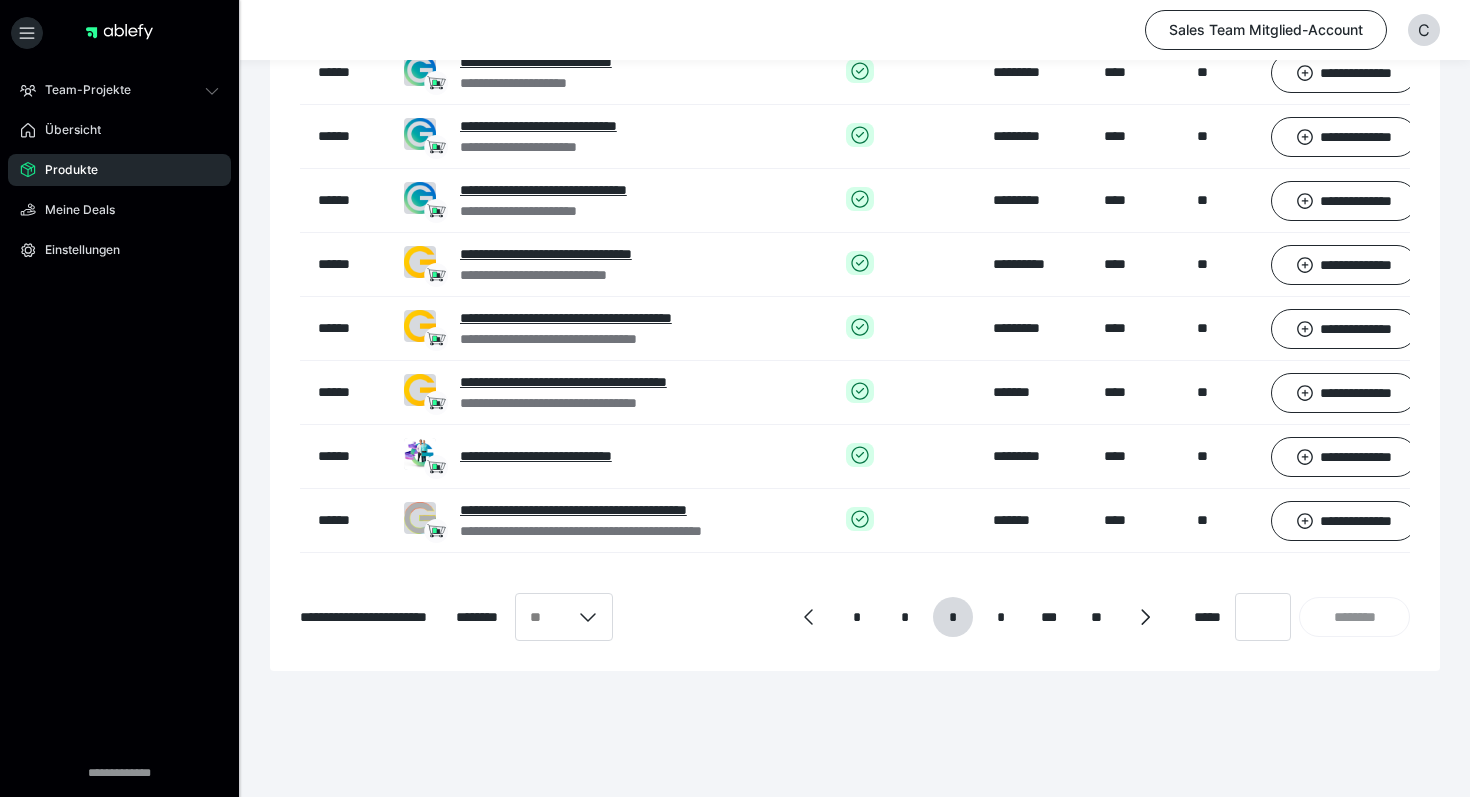 scroll, scrollTop: 368, scrollLeft: 0, axis: vertical 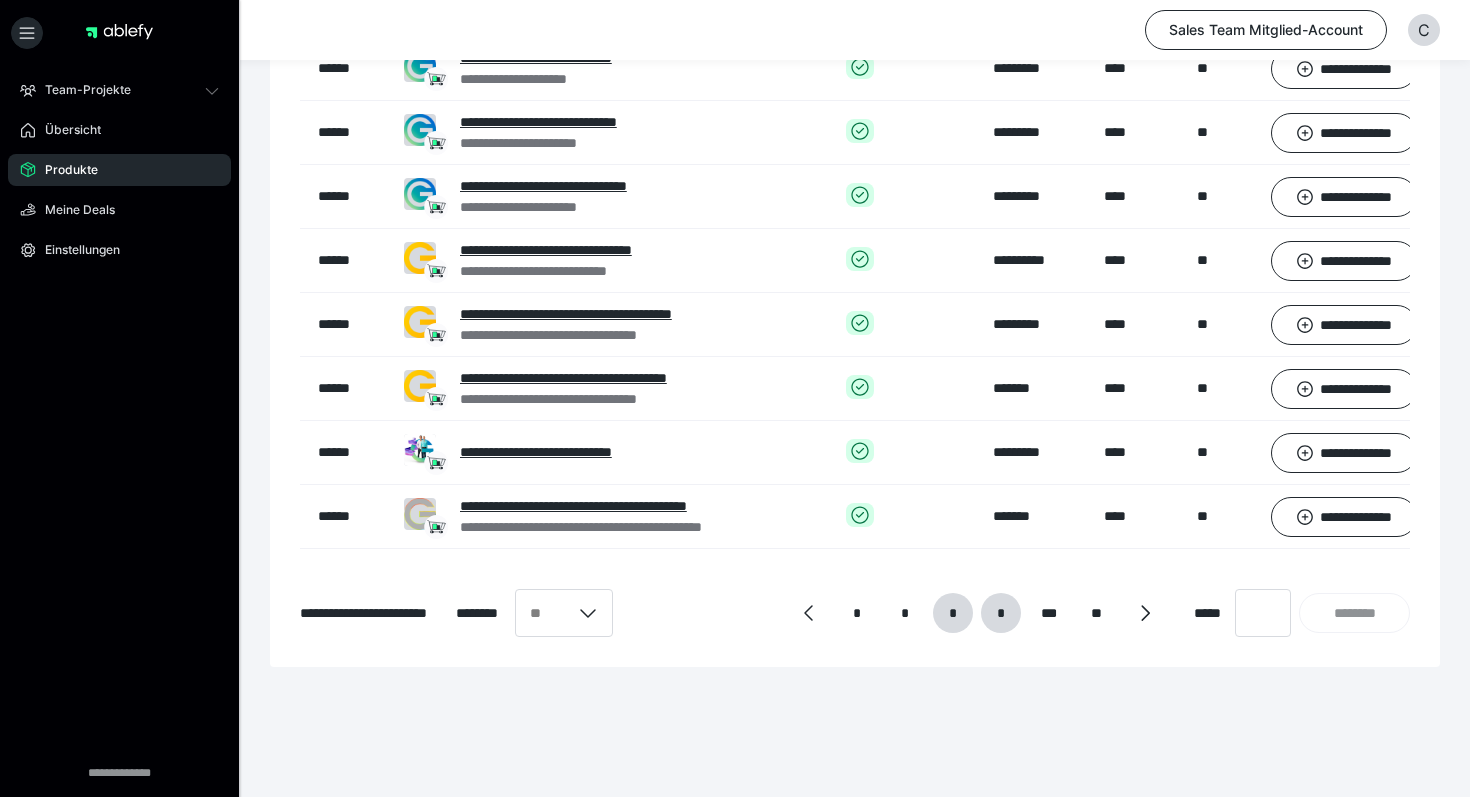 click on "*" at bounding box center (1000, 613) 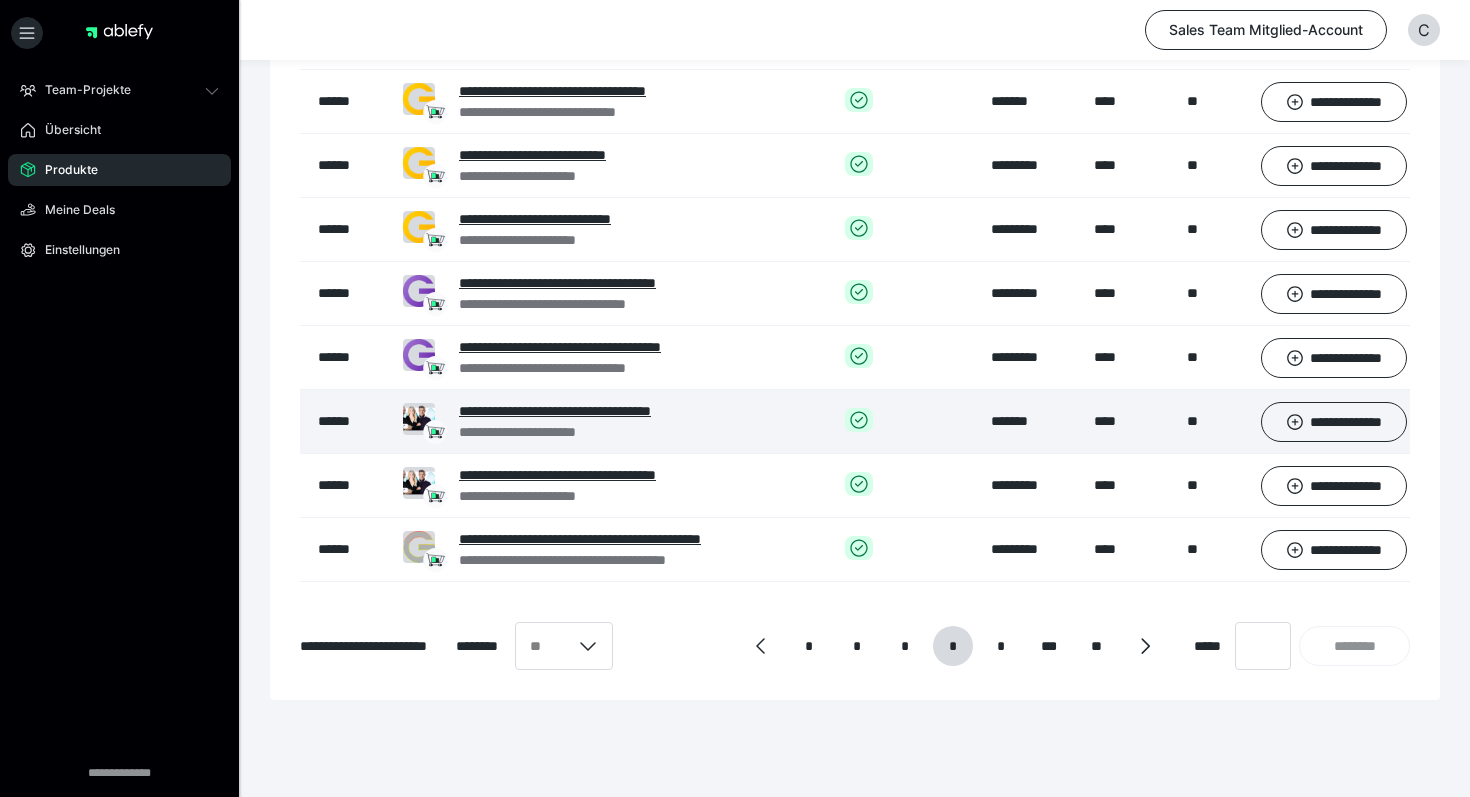 scroll, scrollTop: 368, scrollLeft: 0, axis: vertical 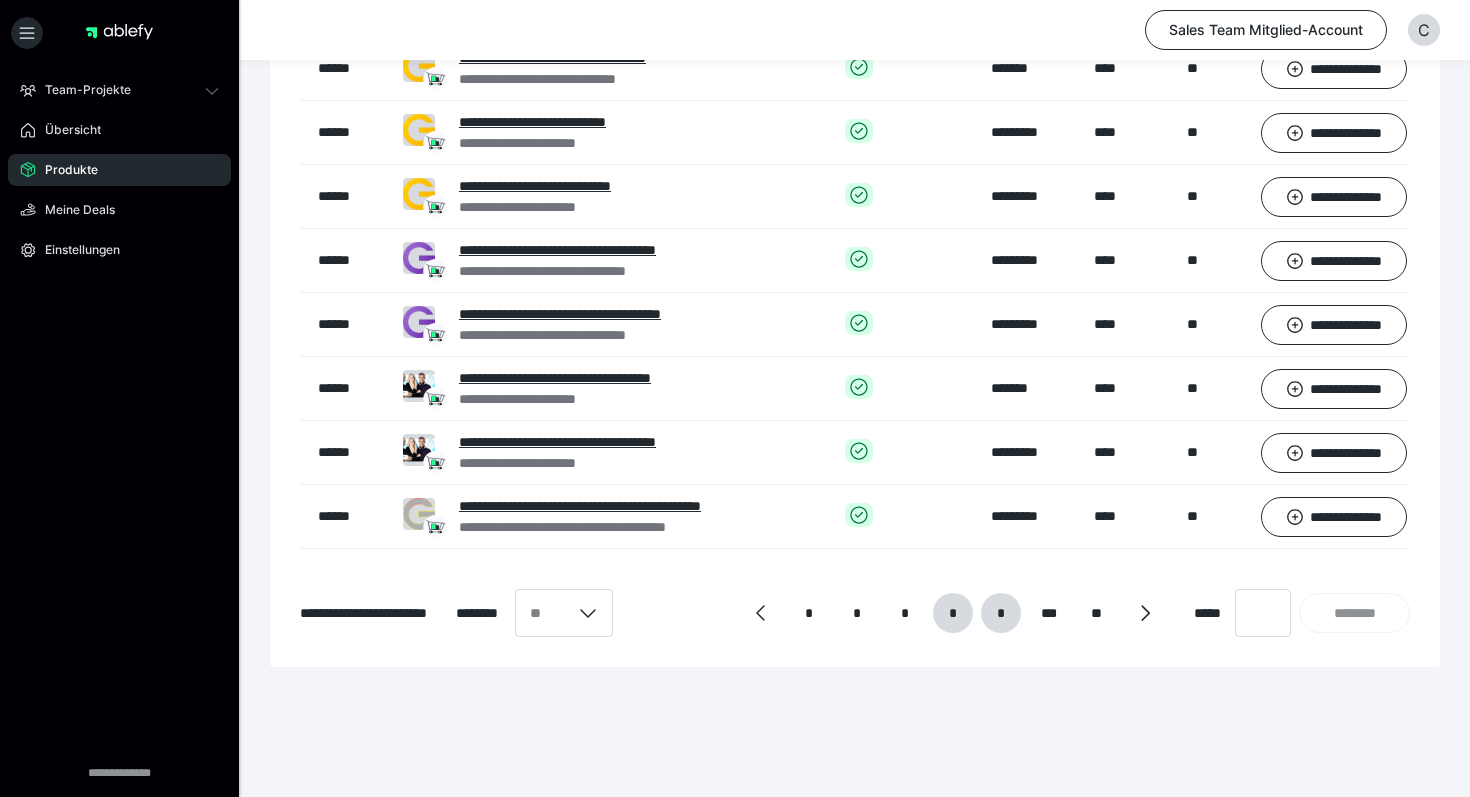 click on "*" at bounding box center [1001, 613] 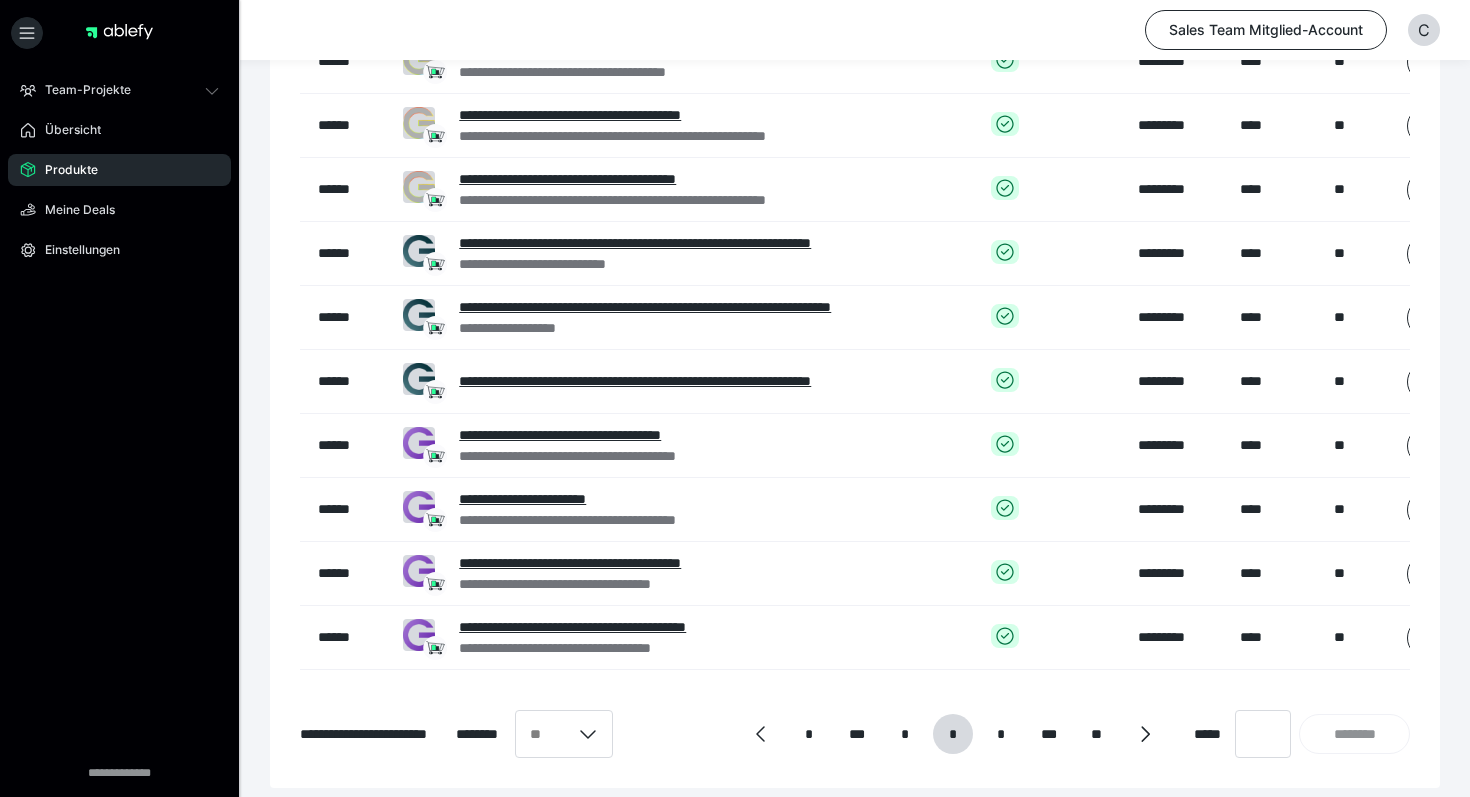 scroll, scrollTop: 327, scrollLeft: 0, axis: vertical 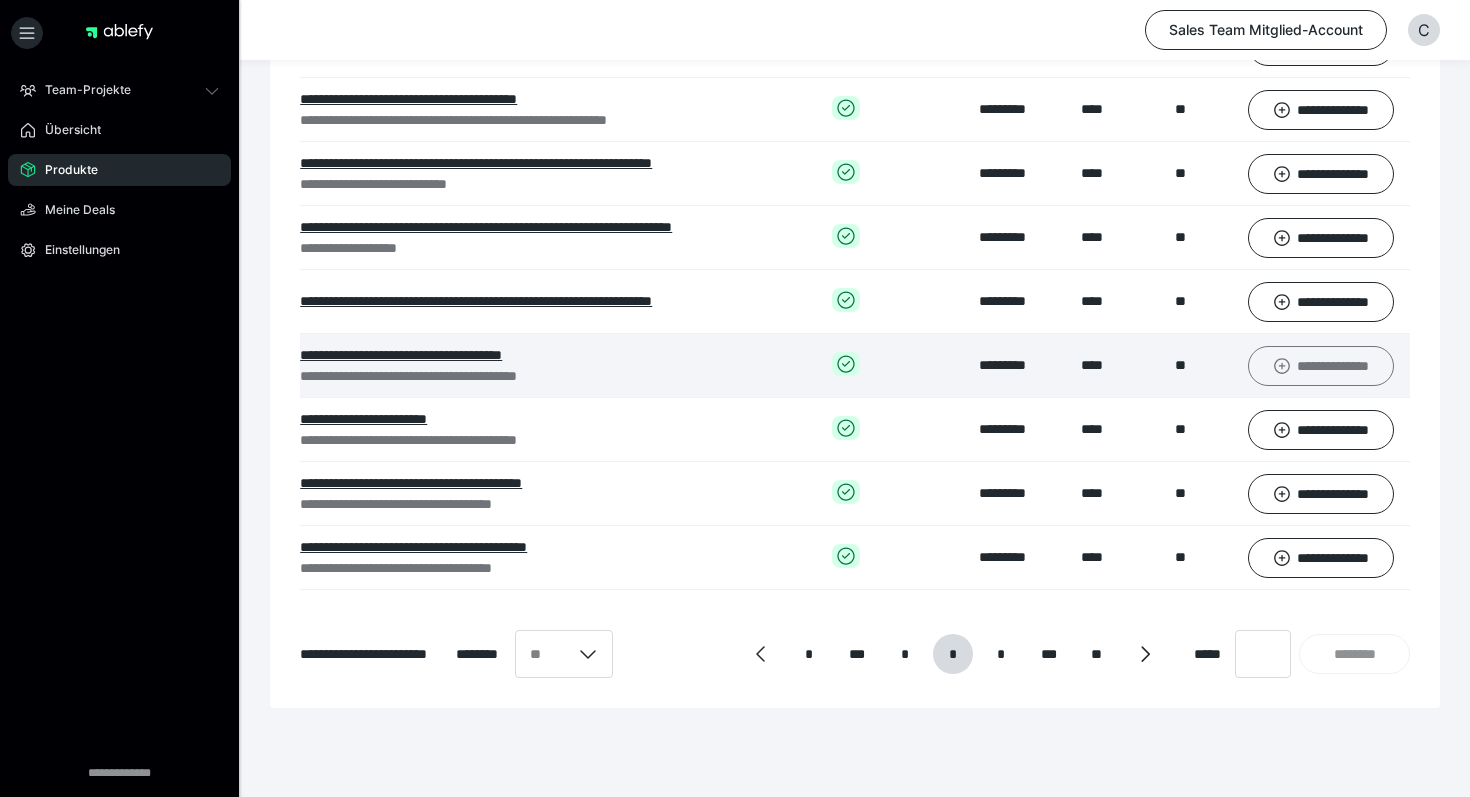click on "**********" at bounding box center [1321, 366] 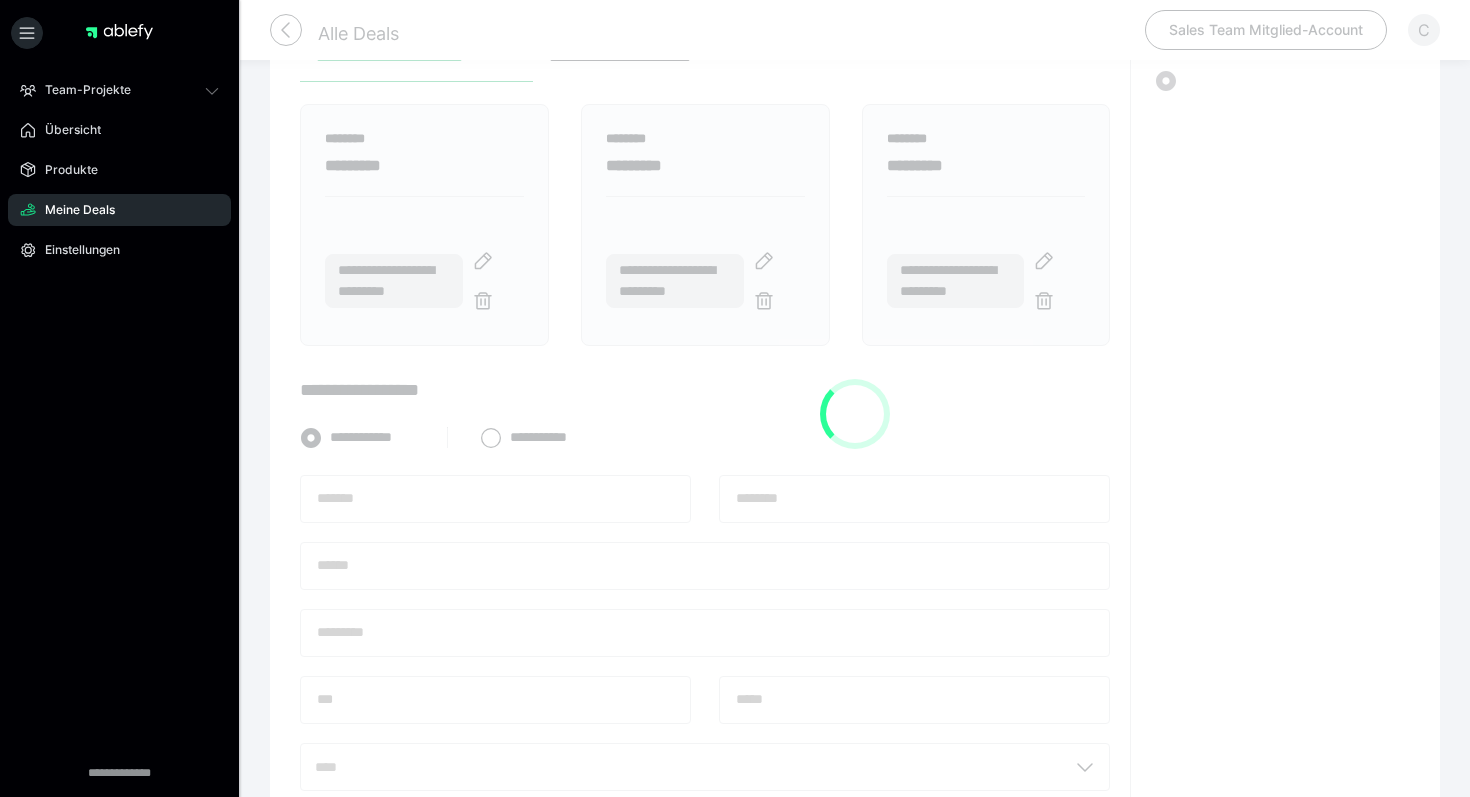 scroll, scrollTop: 243, scrollLeft: 0, axis: vertical 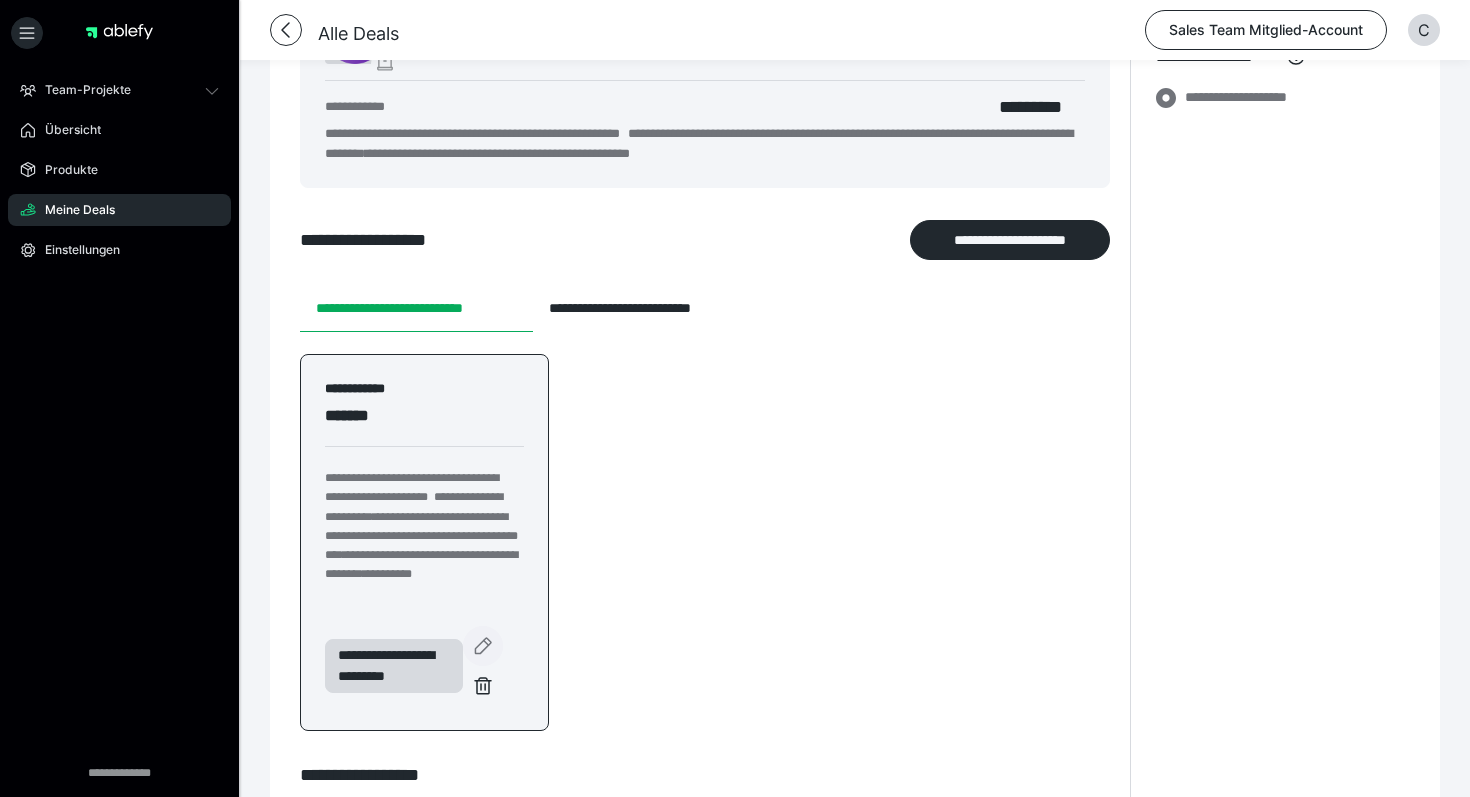 click 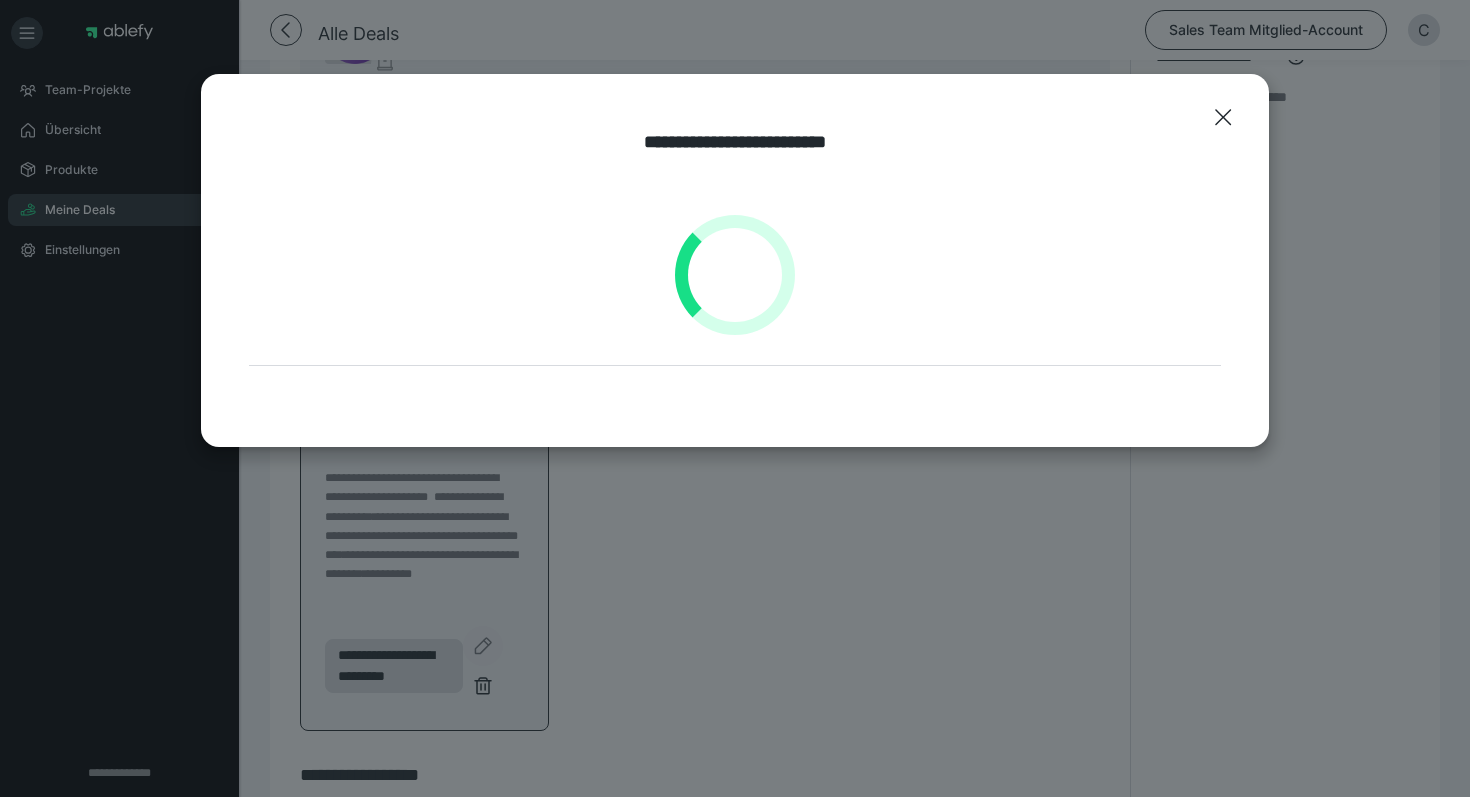 select on "**" 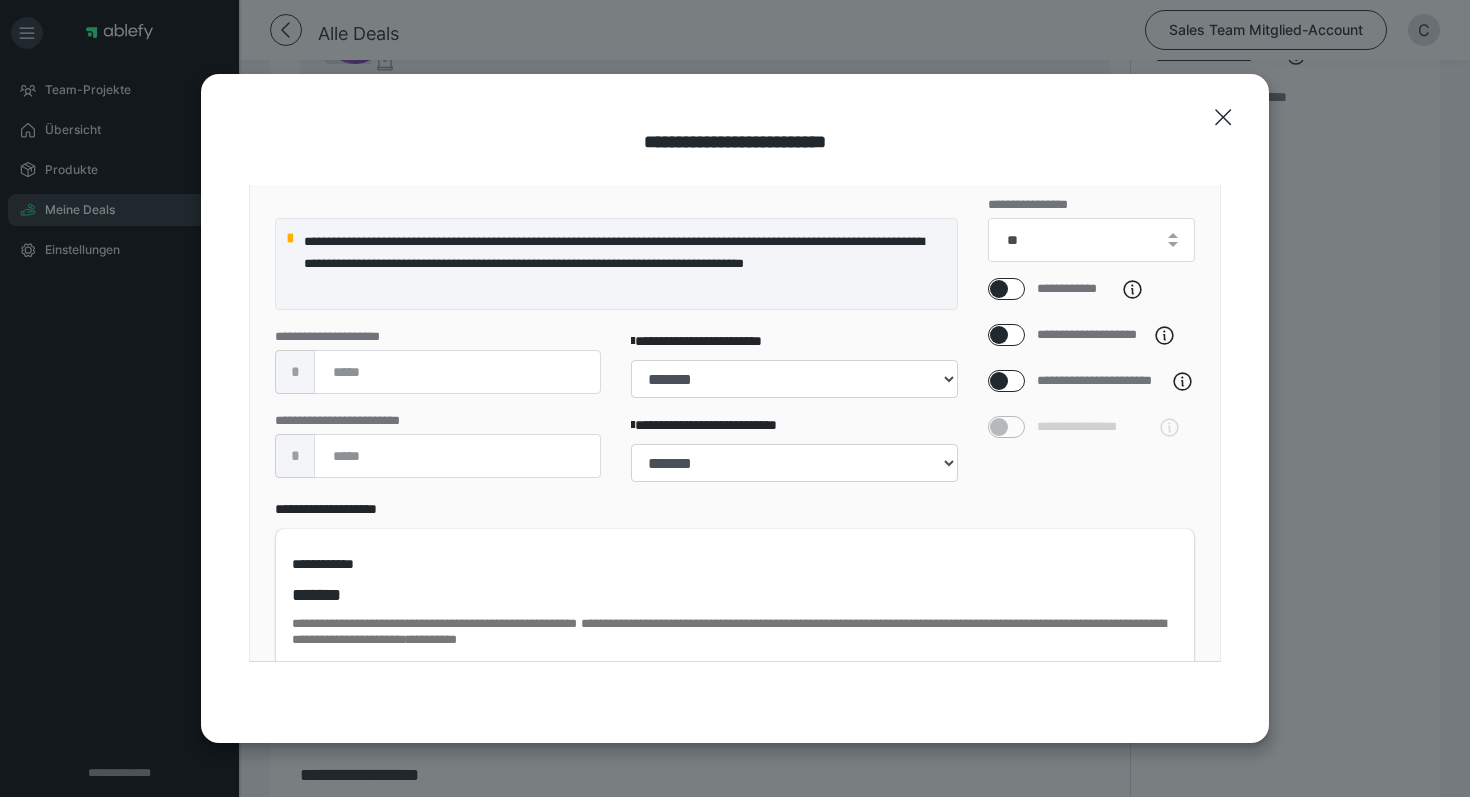 scroll, scrollTop: 526, scrollLeft: 0, axis: vertical 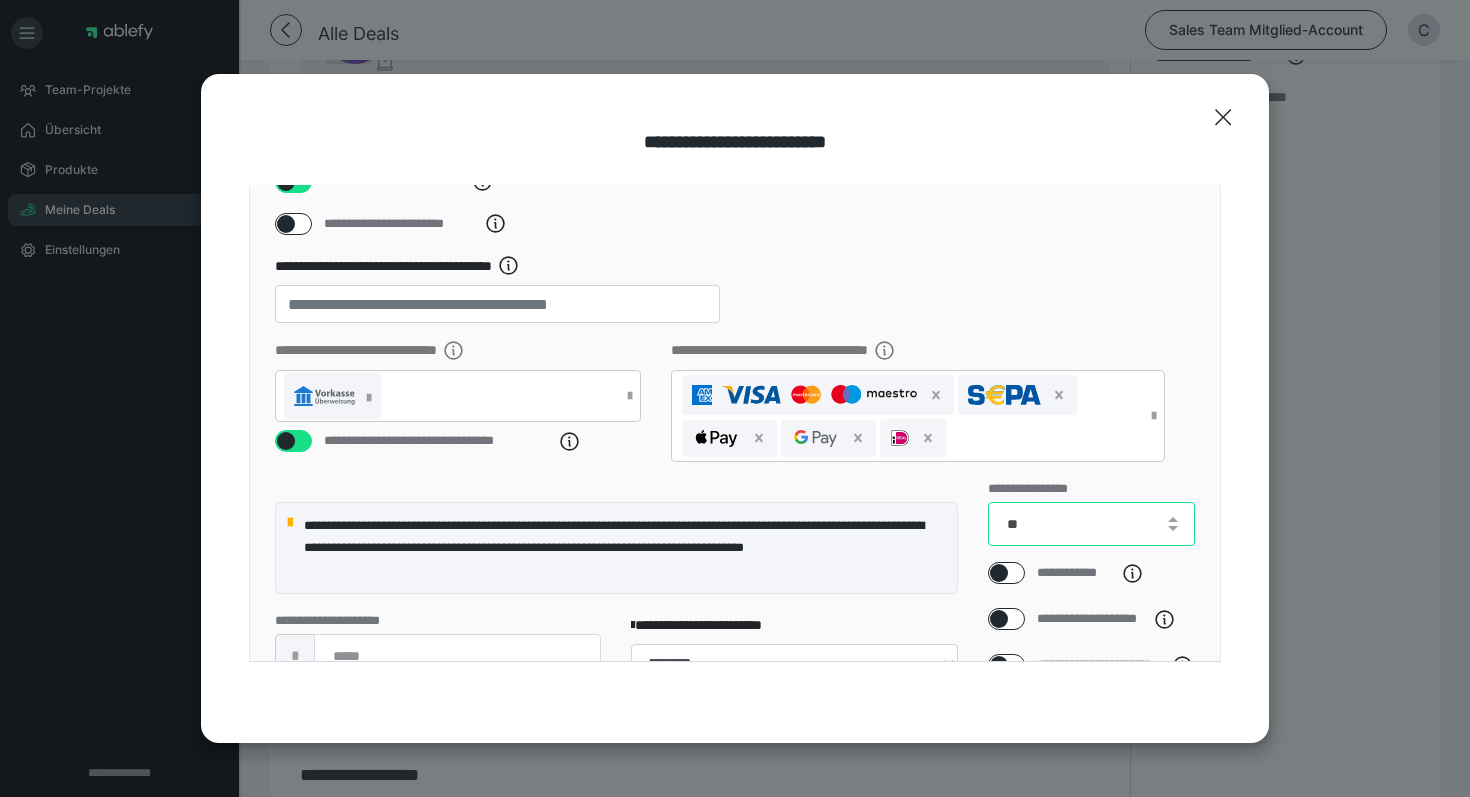 click on "**" at bounding box center (1092, 524) 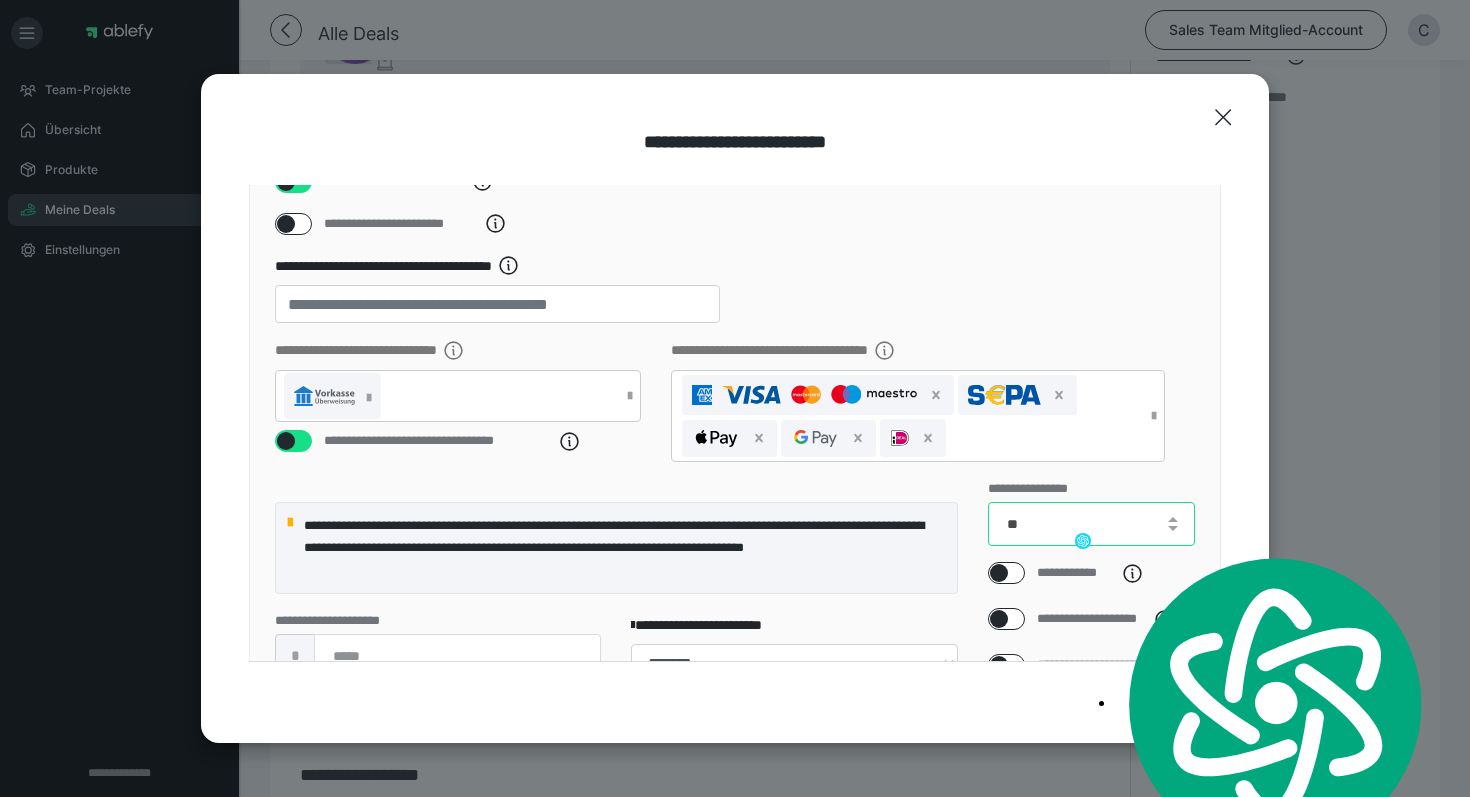click on "**" at bounding box center (1092, 524) 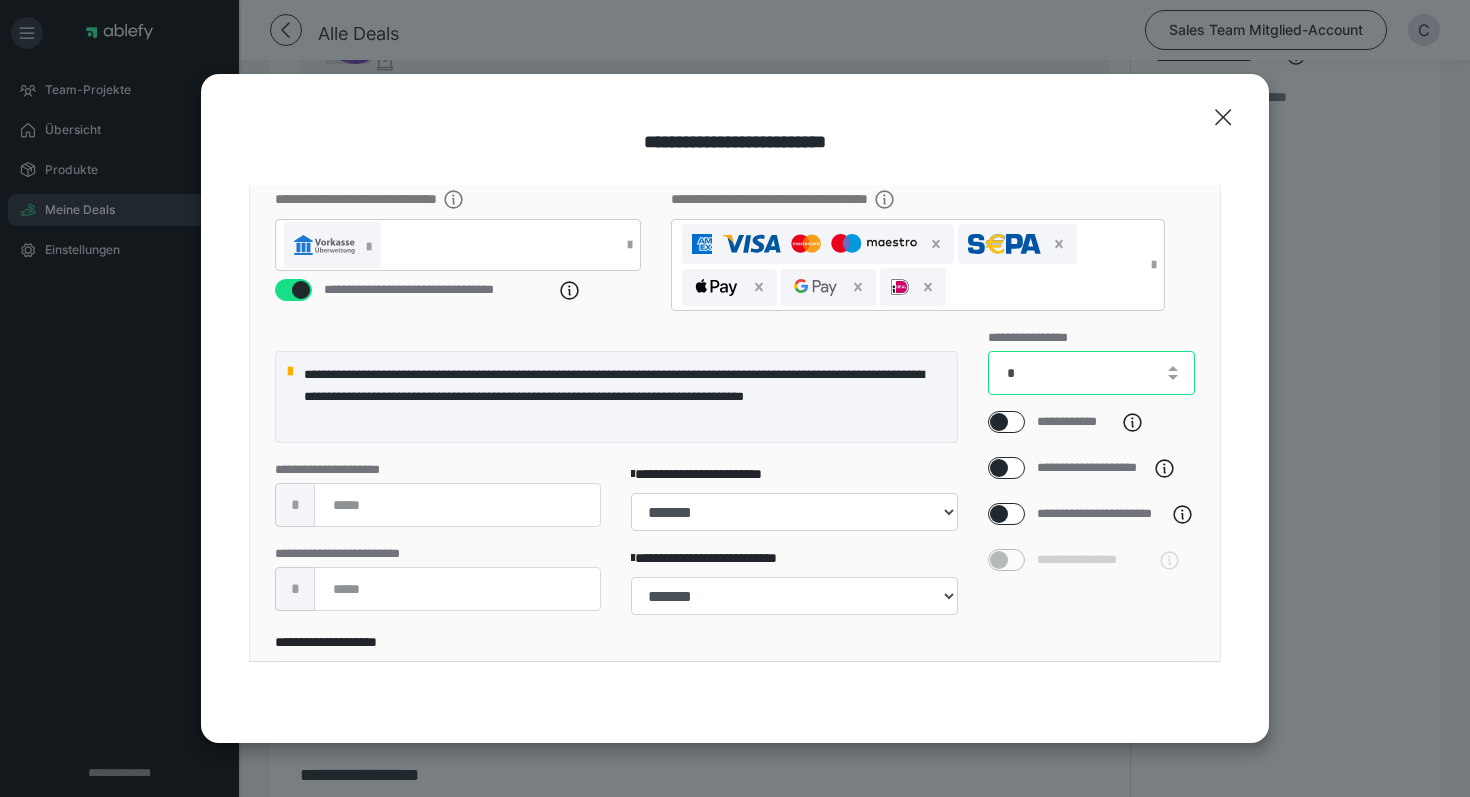 scroll, scrollTop: 406, scrollLeft: 0, axis: vertical 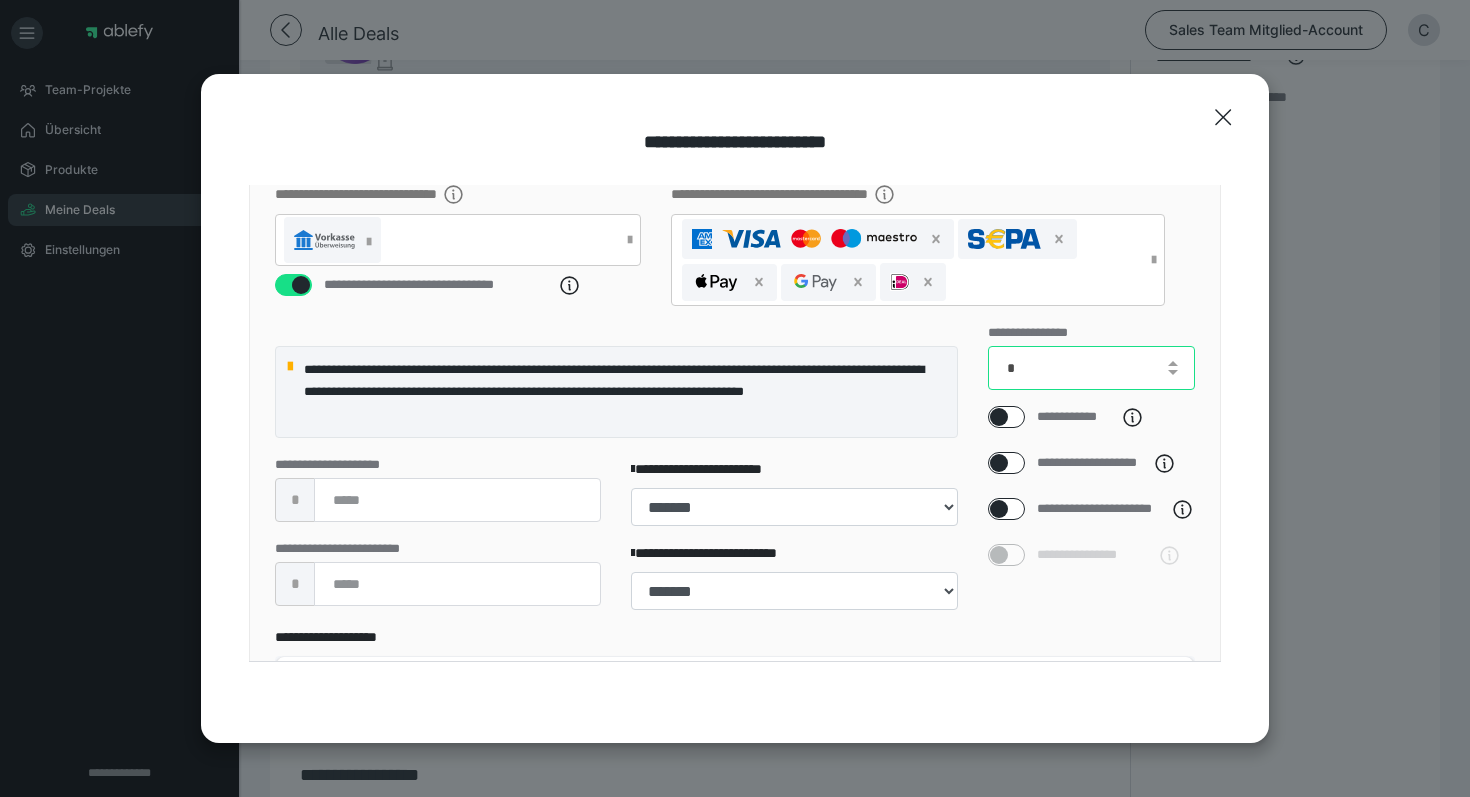 type on "*" 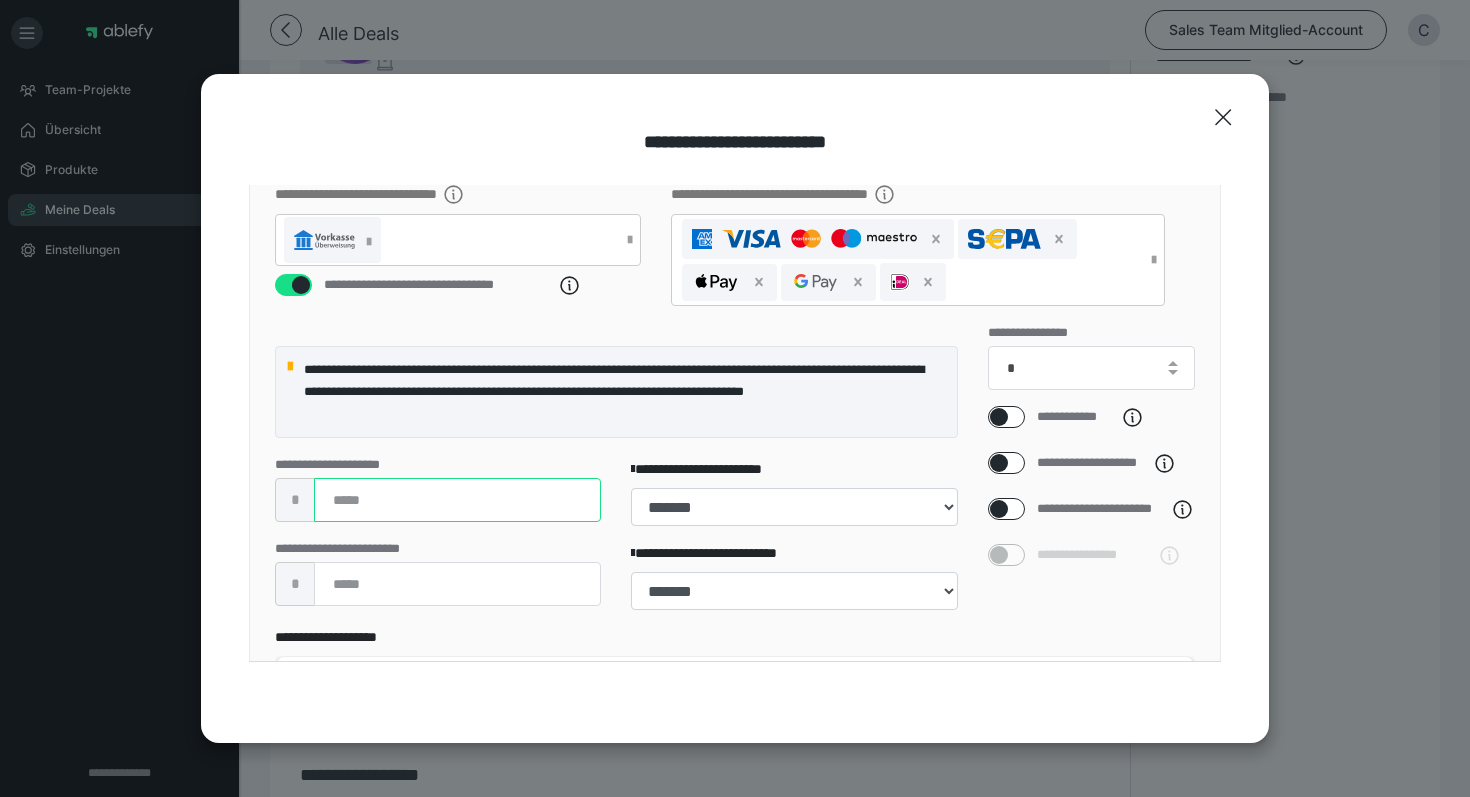click on "*****" at bounding box center [457, 500] 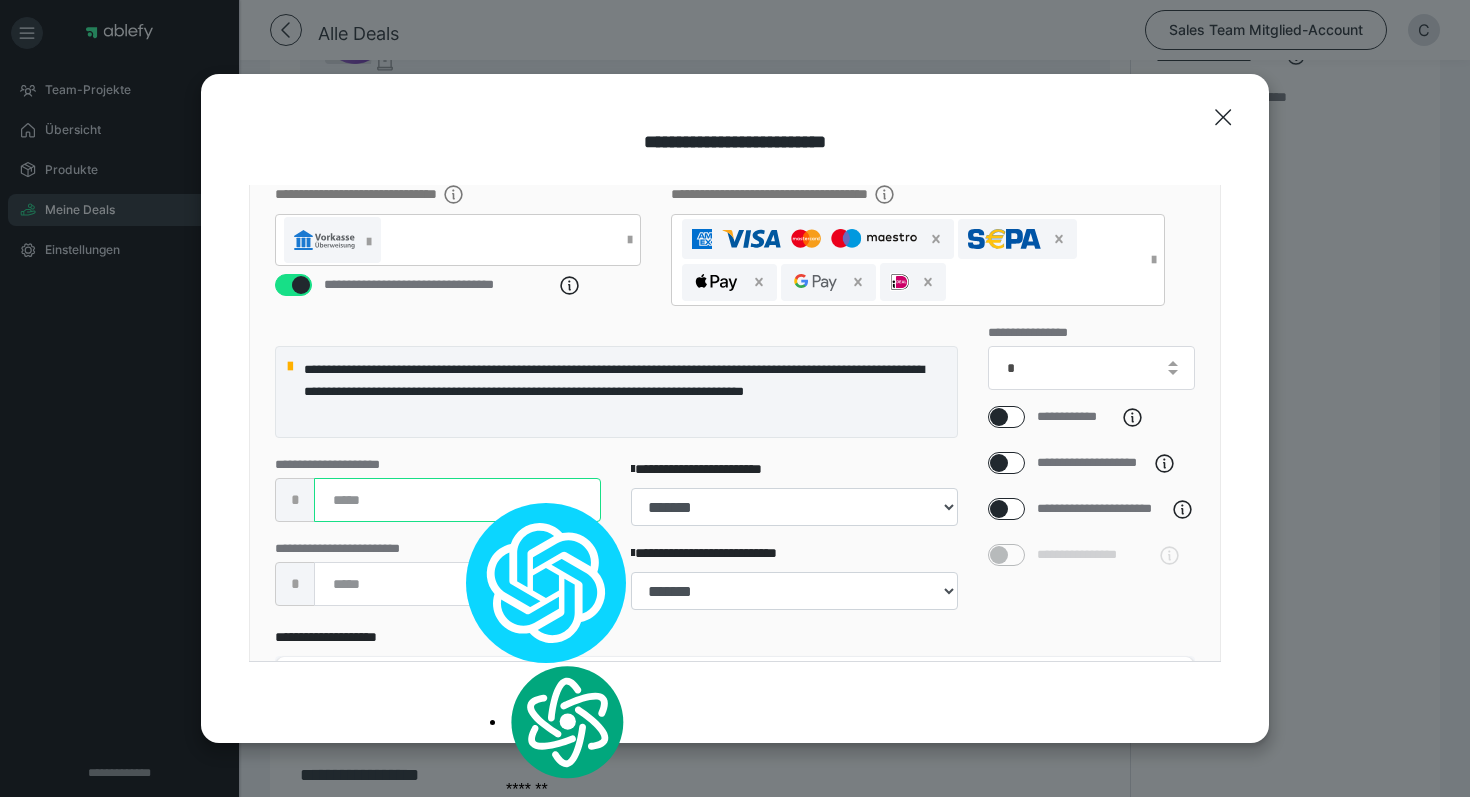 click on "*****" at bounding box center [457, 500] 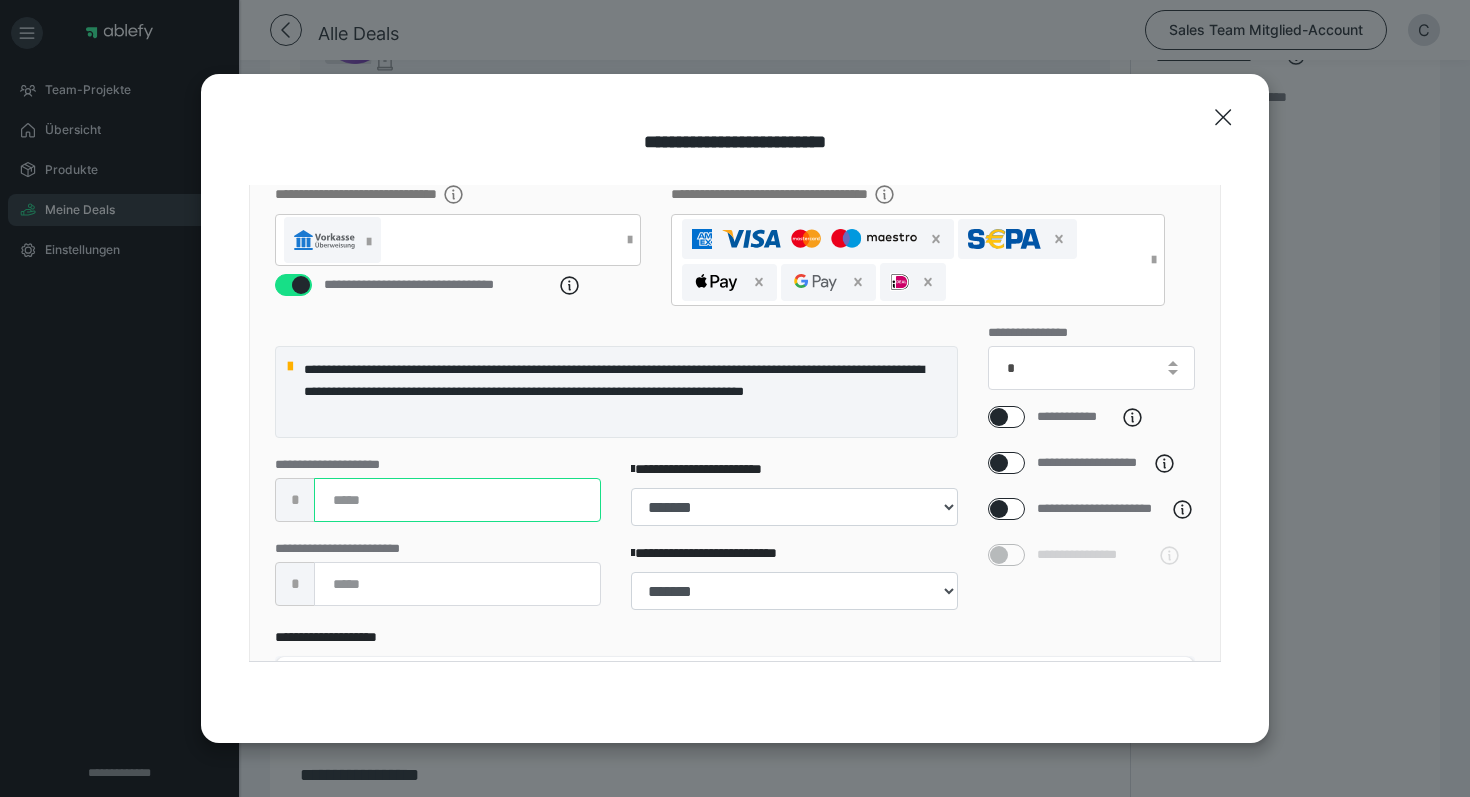 type on "****" 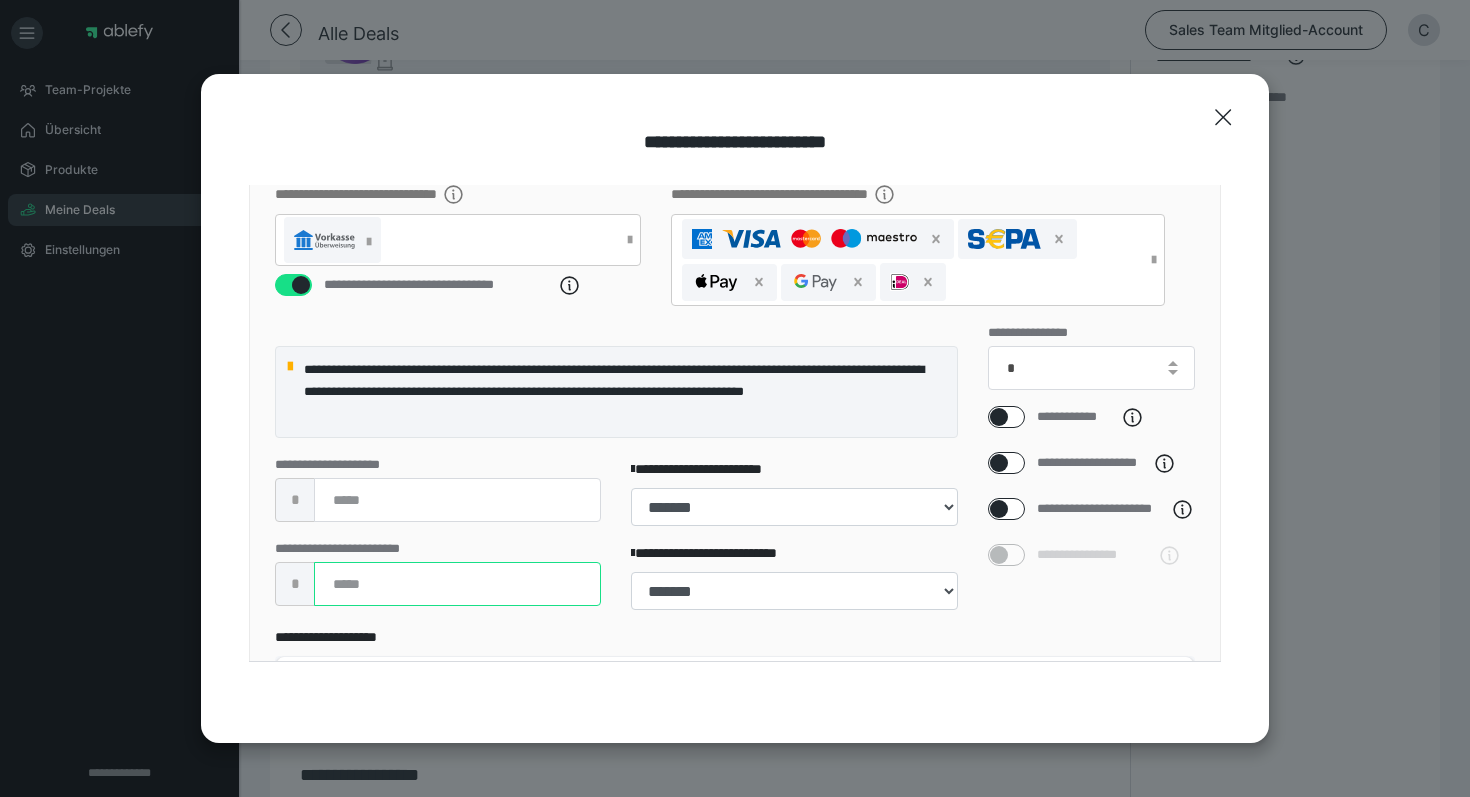 click on "*****" at bounding box center [457, 584] 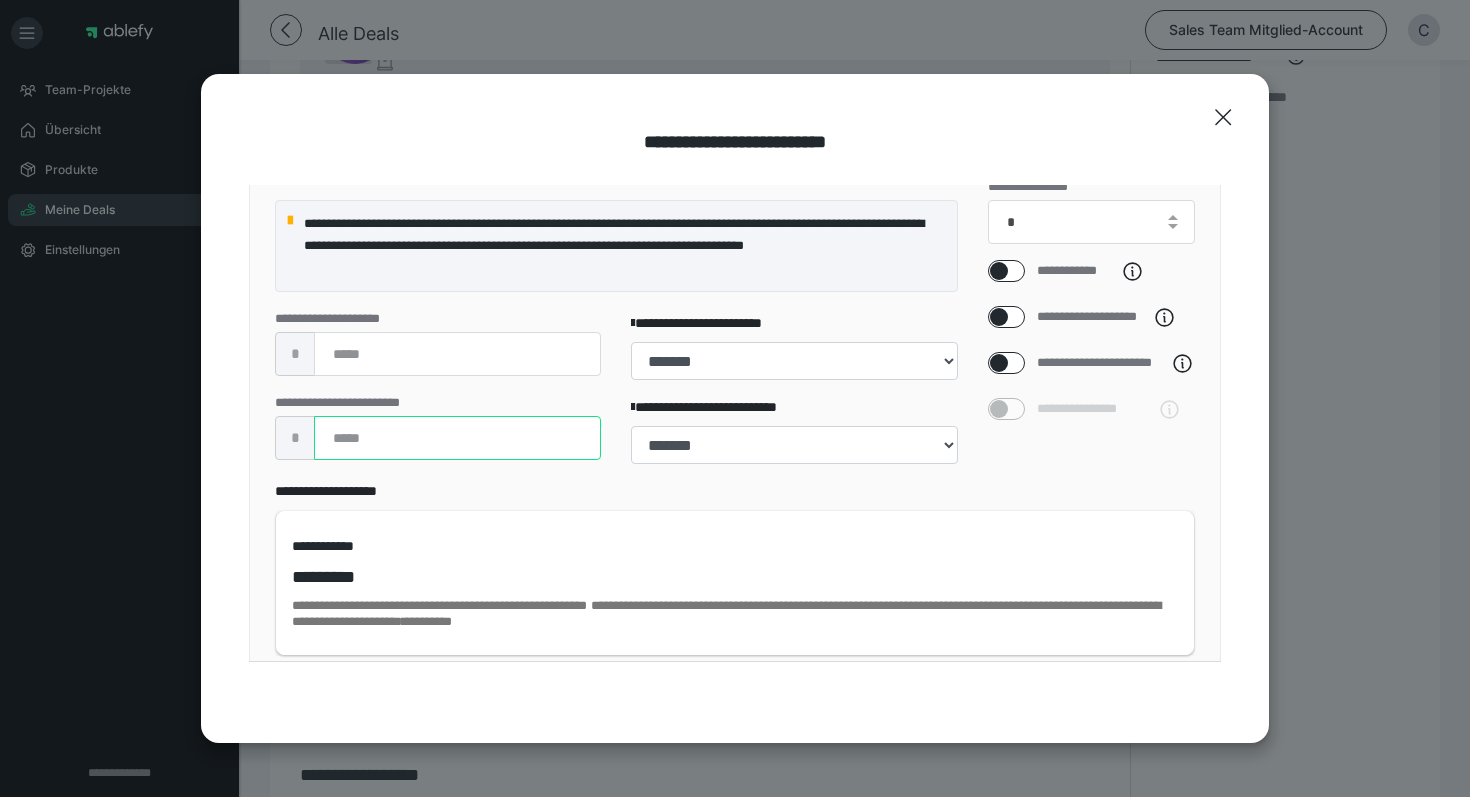 scroll, scrollTop: 553, scrollLeft: 0, axis: vertical 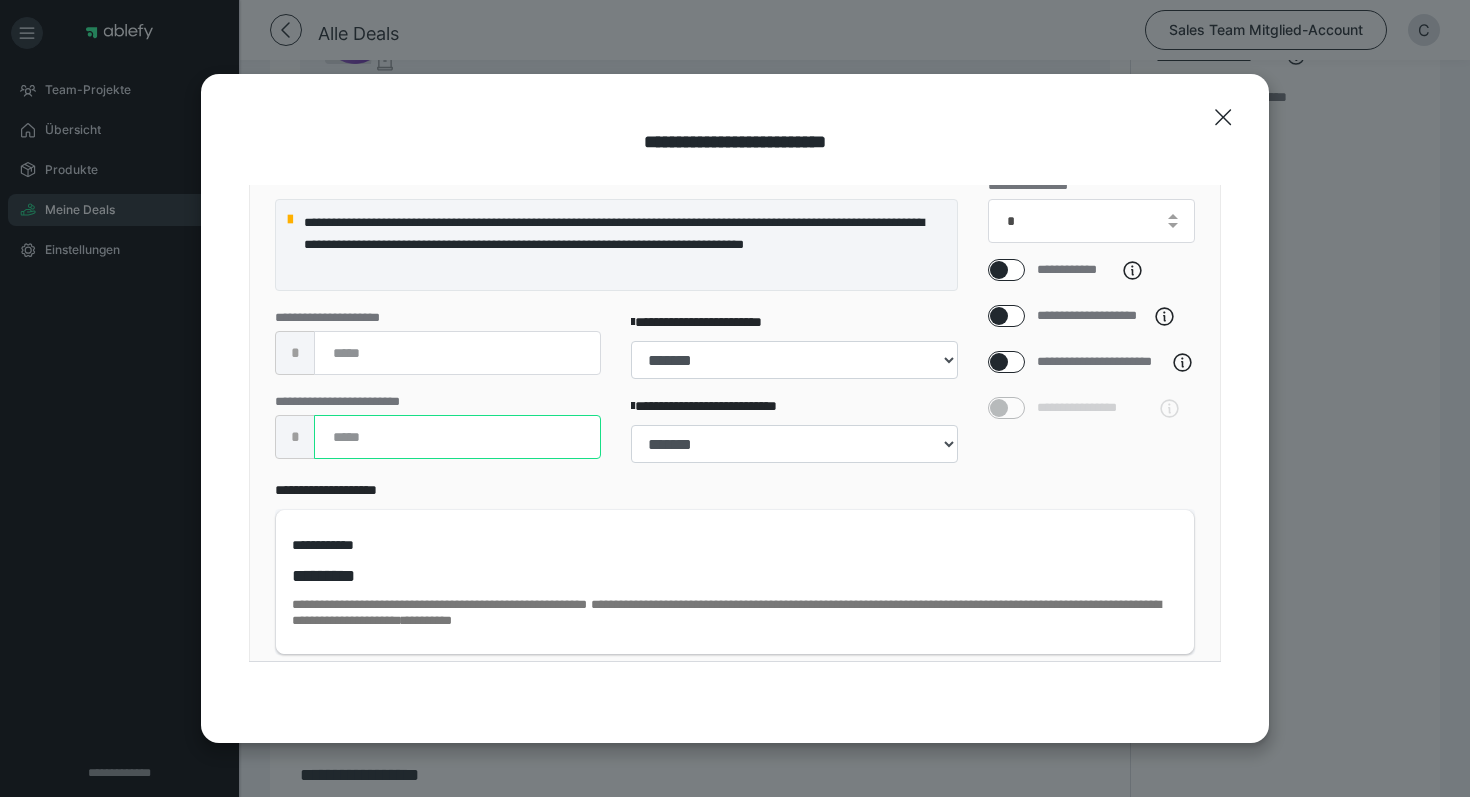 type on "***" 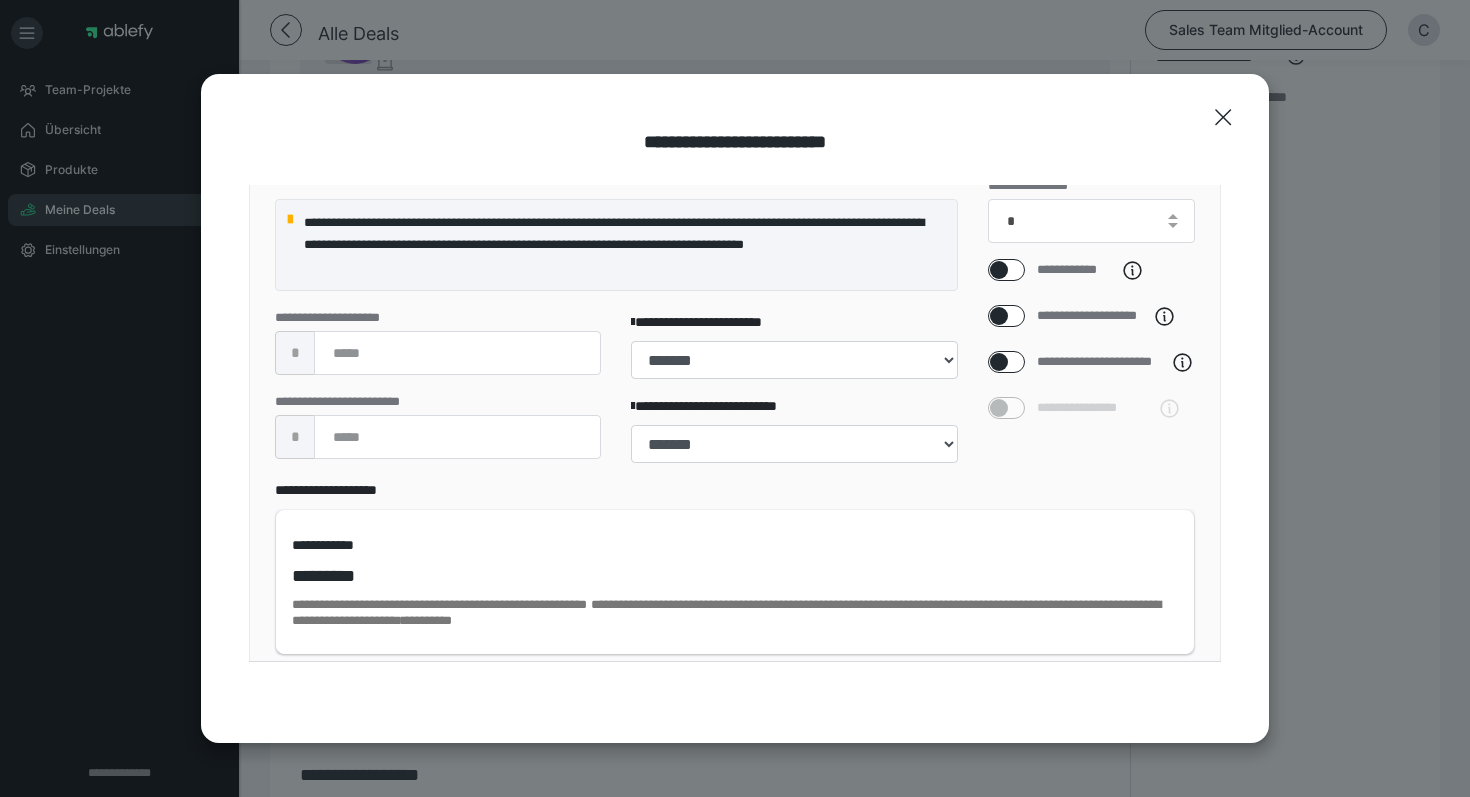 click at bounding box center (999, 362) 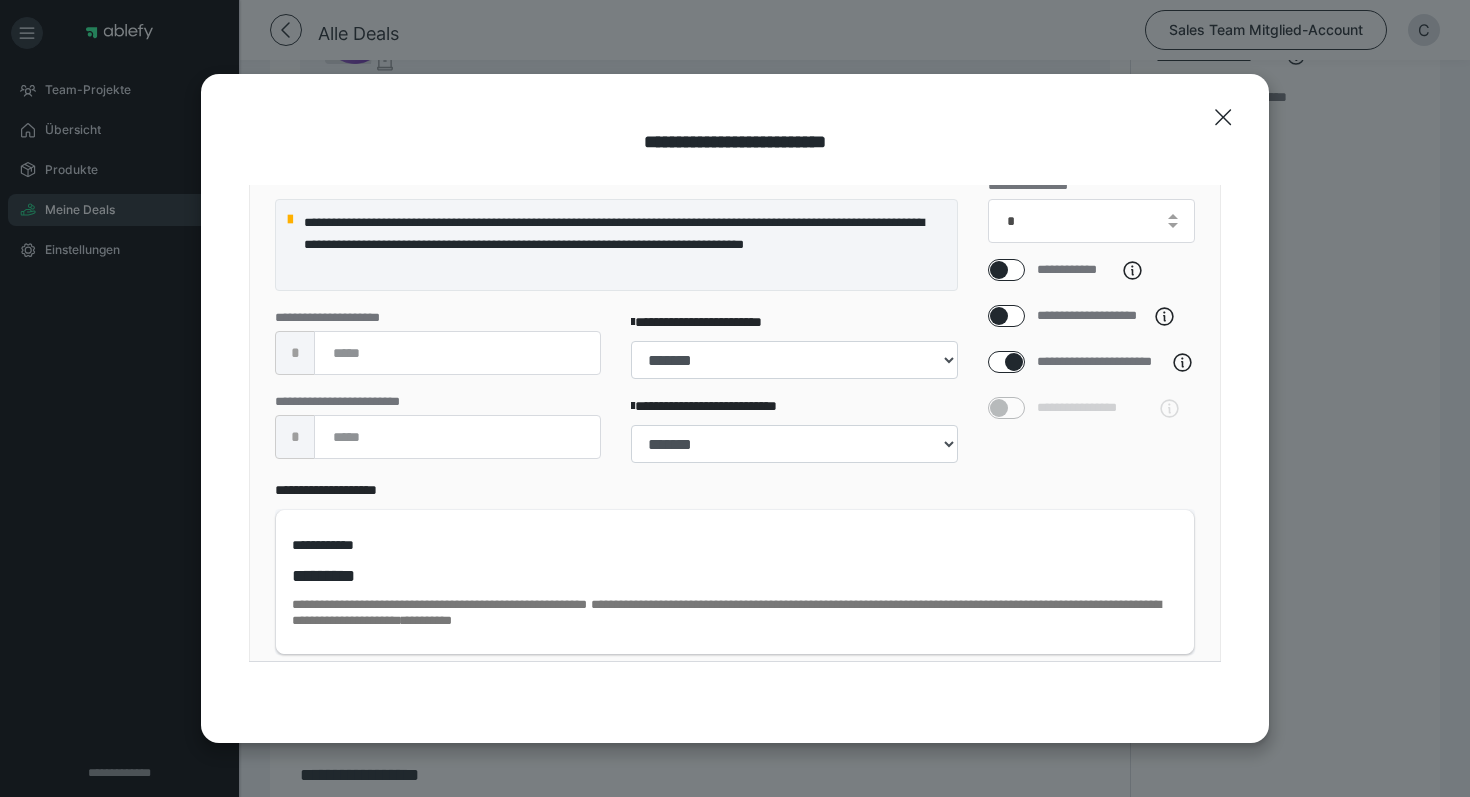 checkbox on "****" 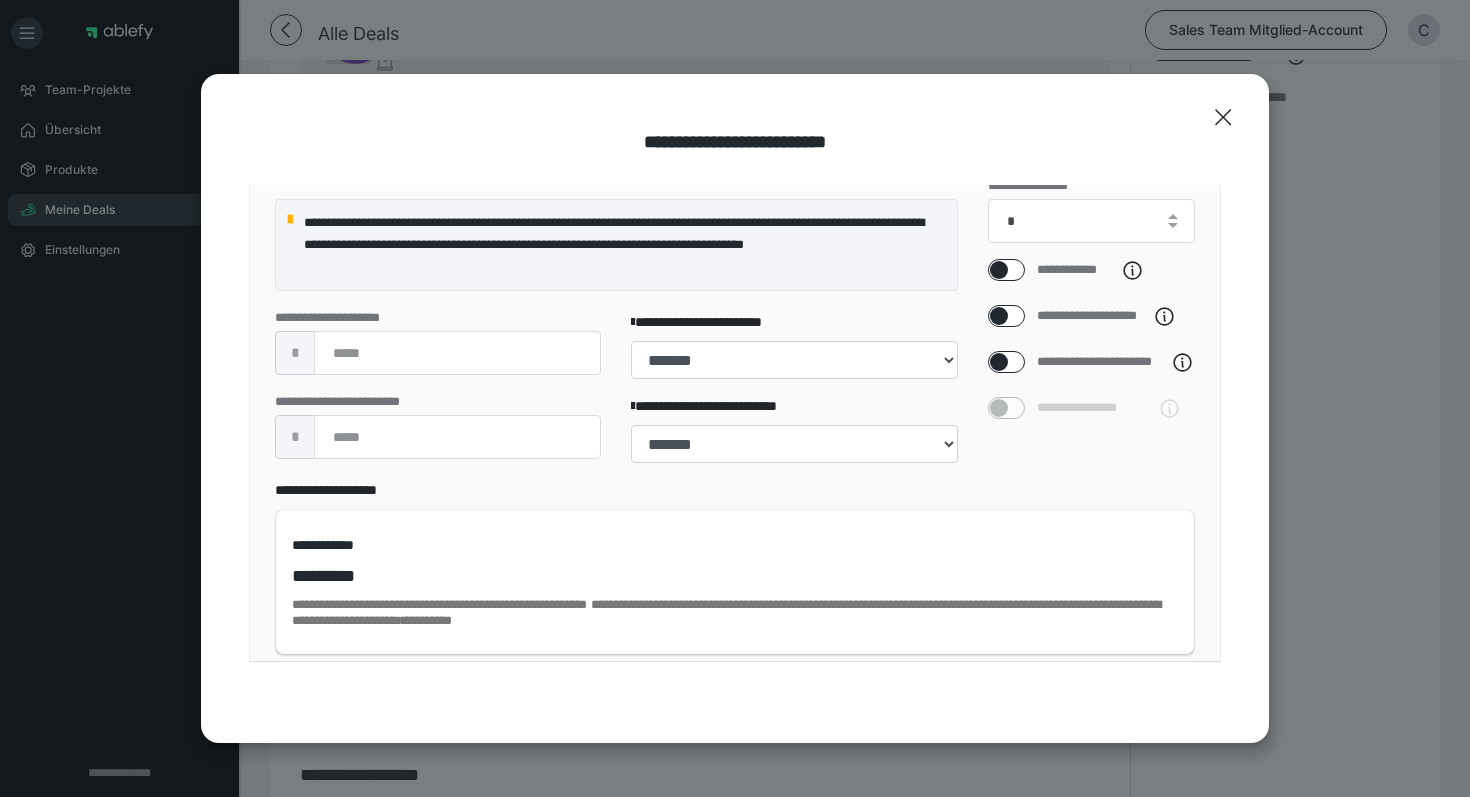 select on "**" 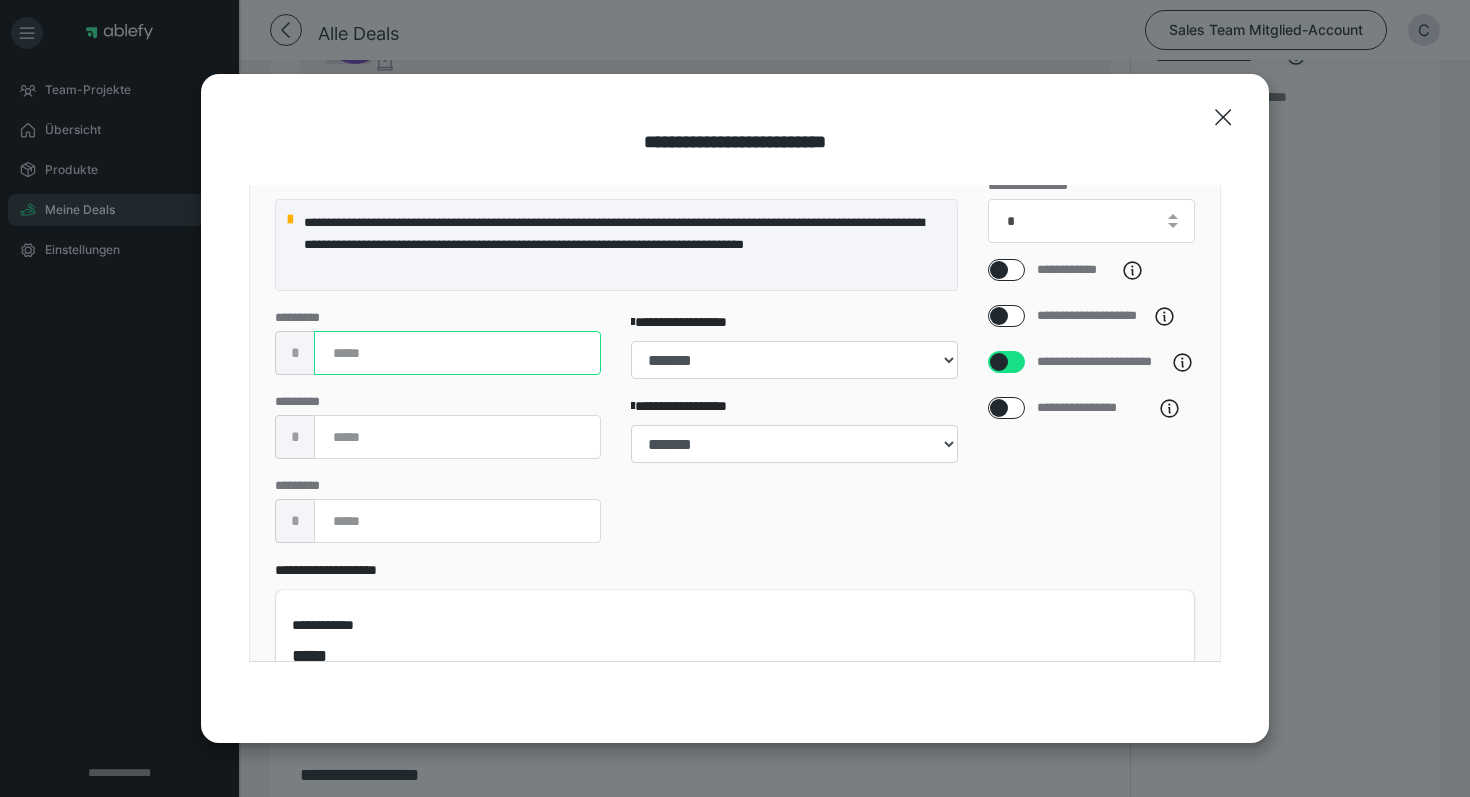 click at bounding box center [457, 353] 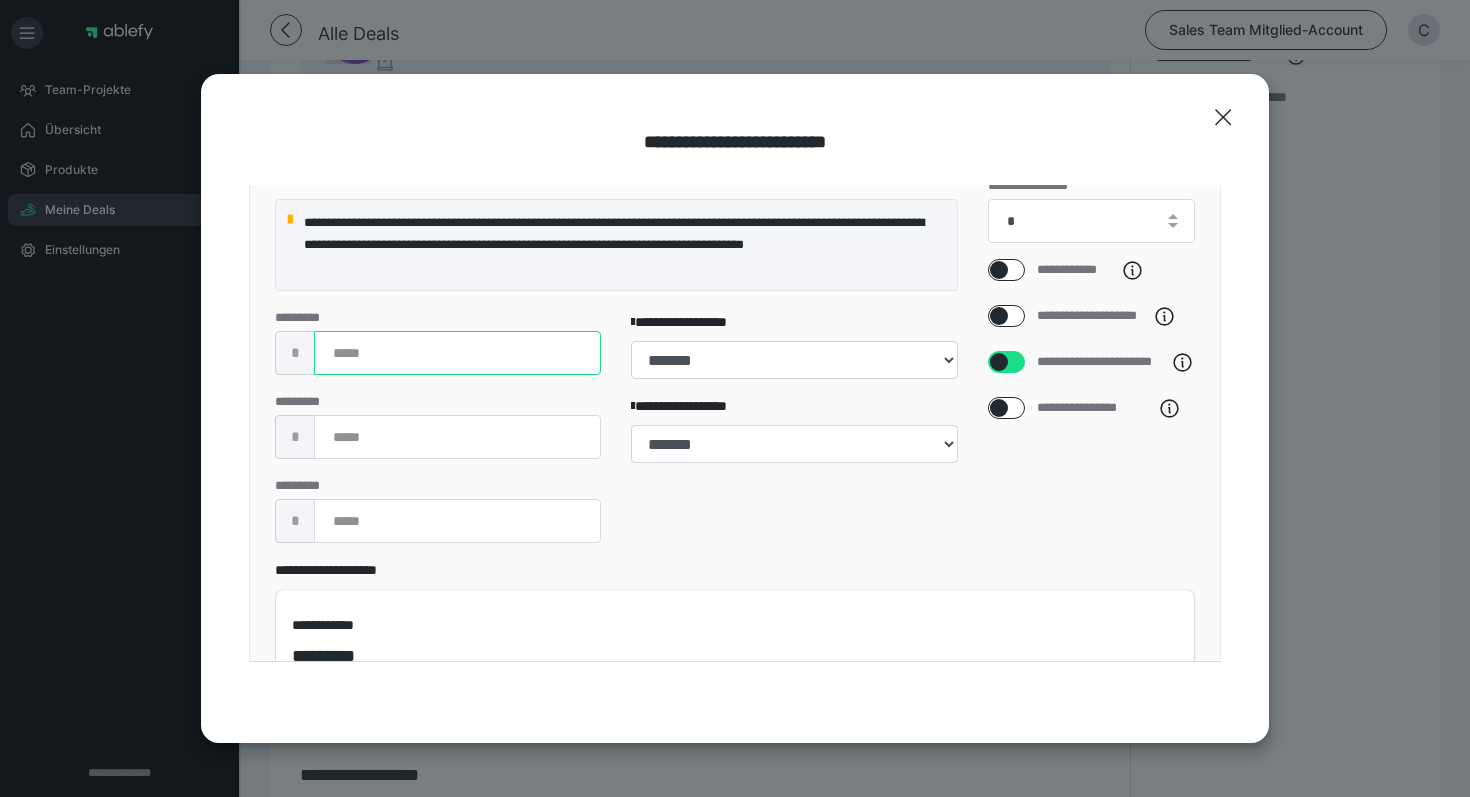 type on "****" 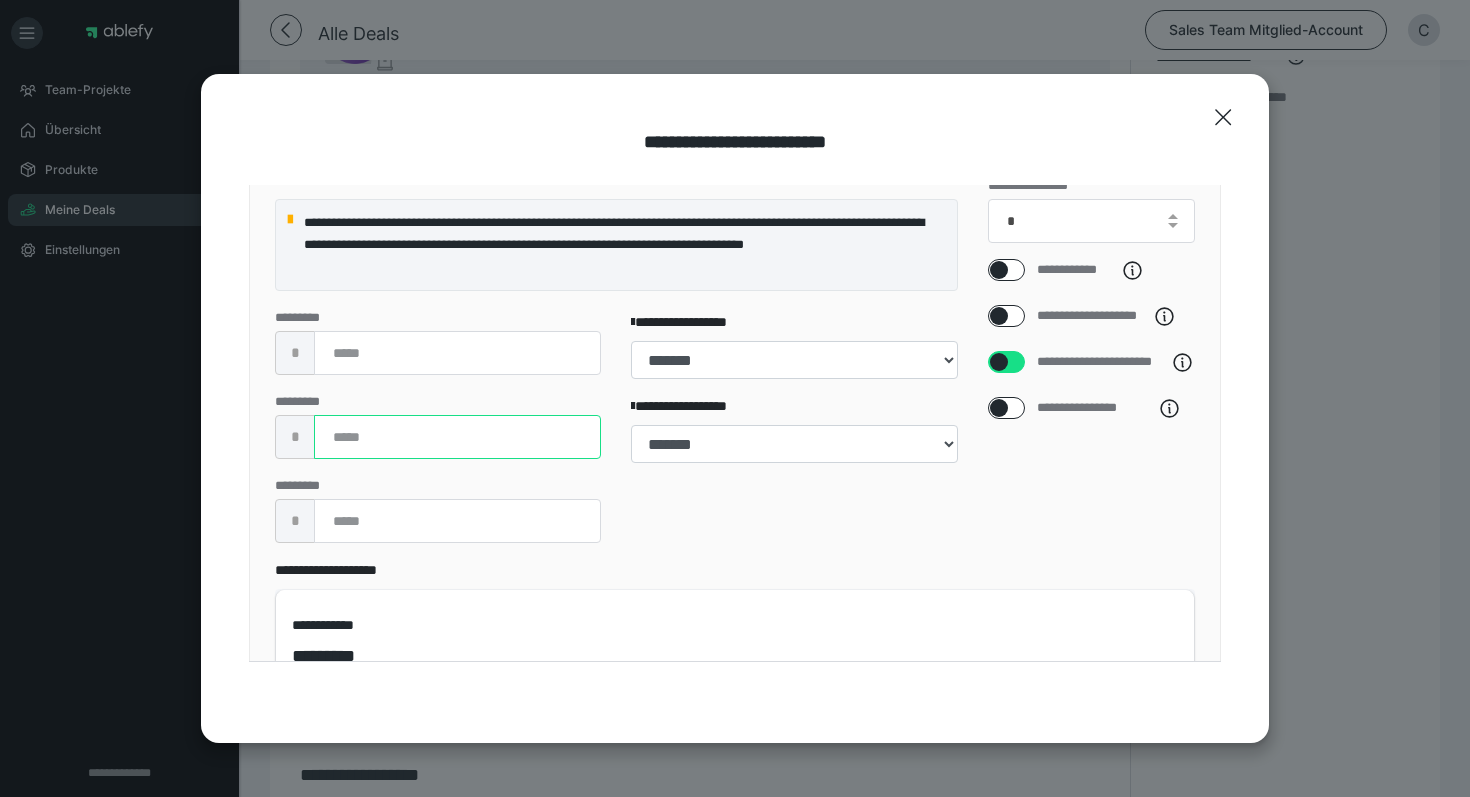 click at bounding box center (457, 437) 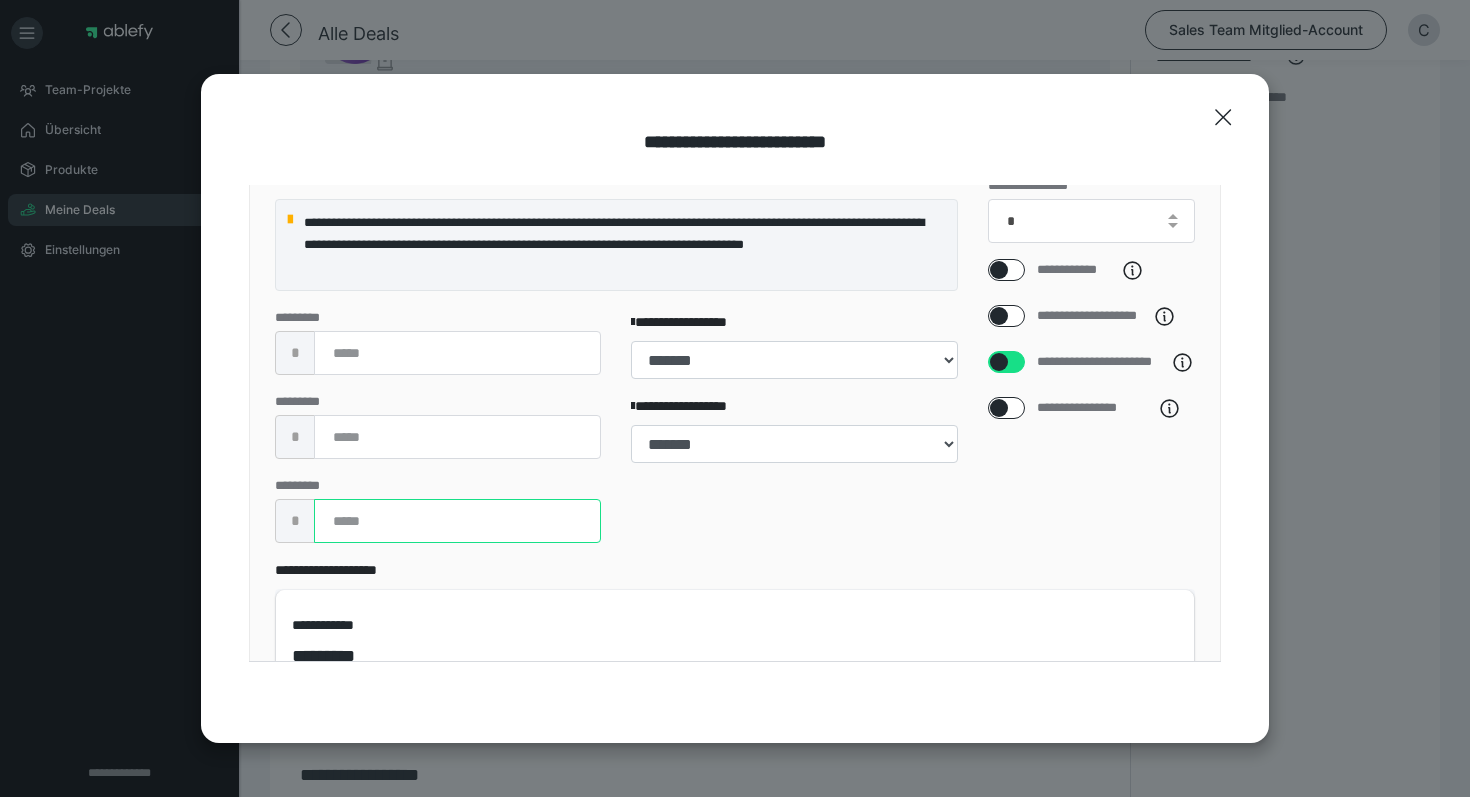 click at bounding box center (457, 521) 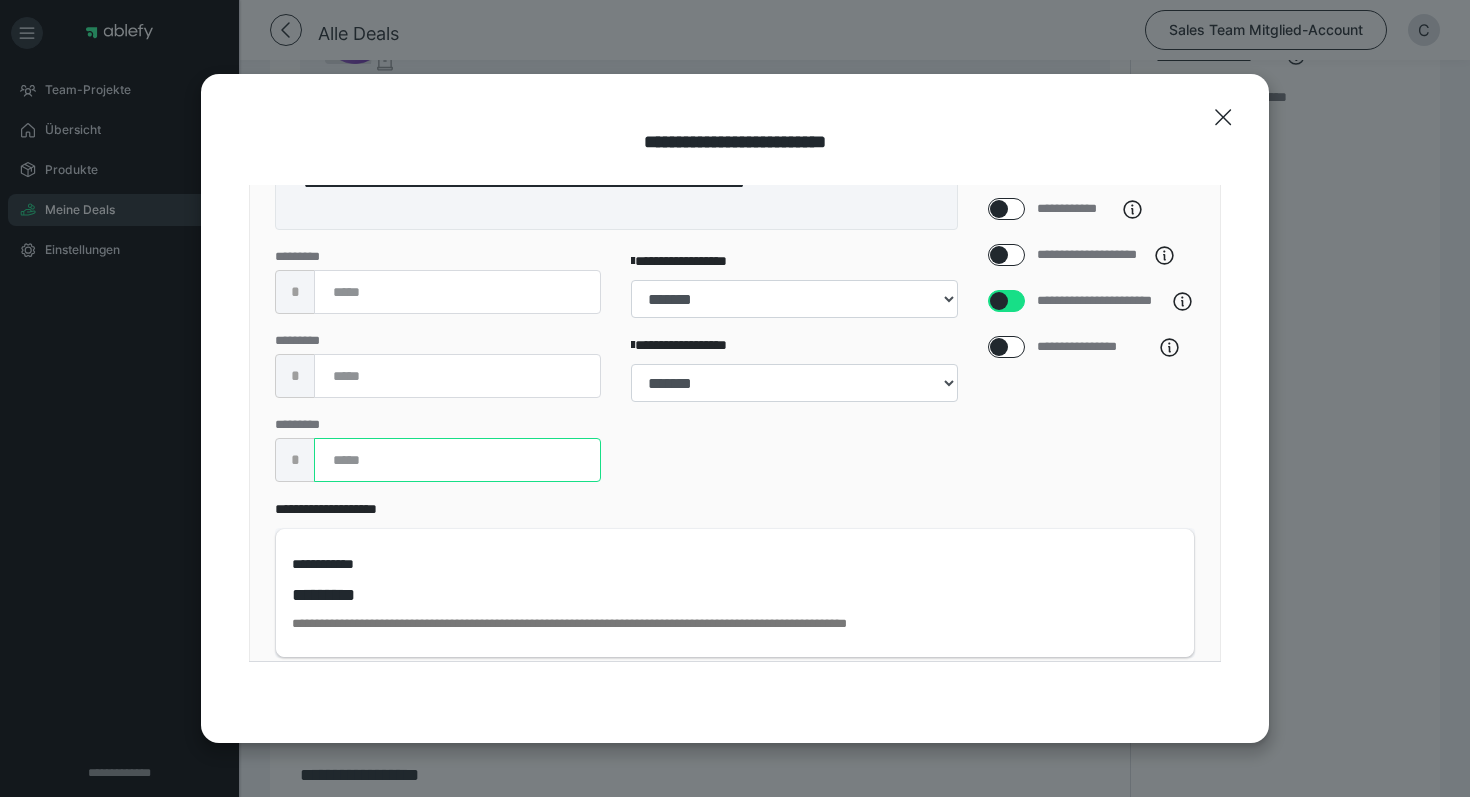 scroll, scrollTop: 711, scrollLeft: 0, axis: vertical 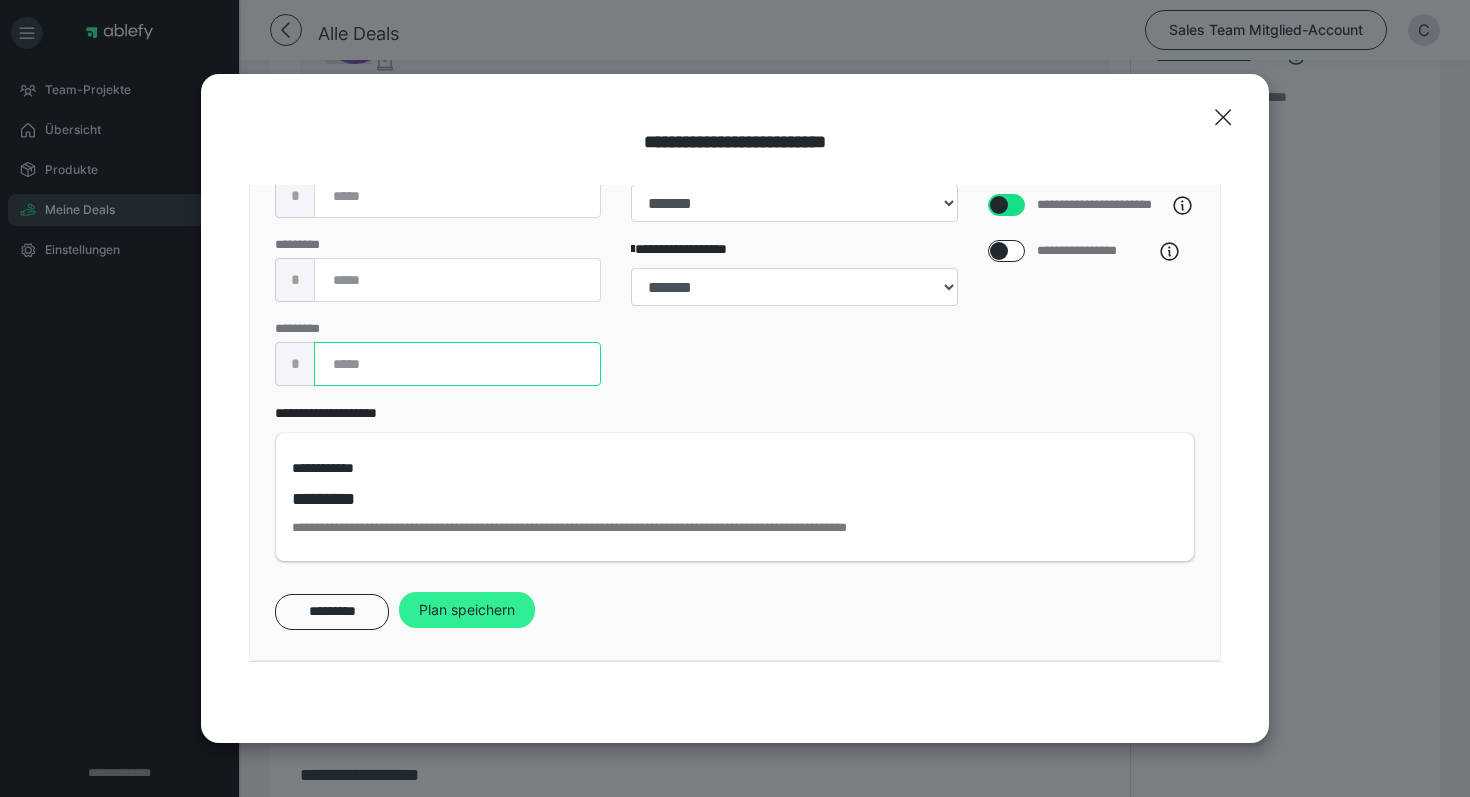 type on "****" 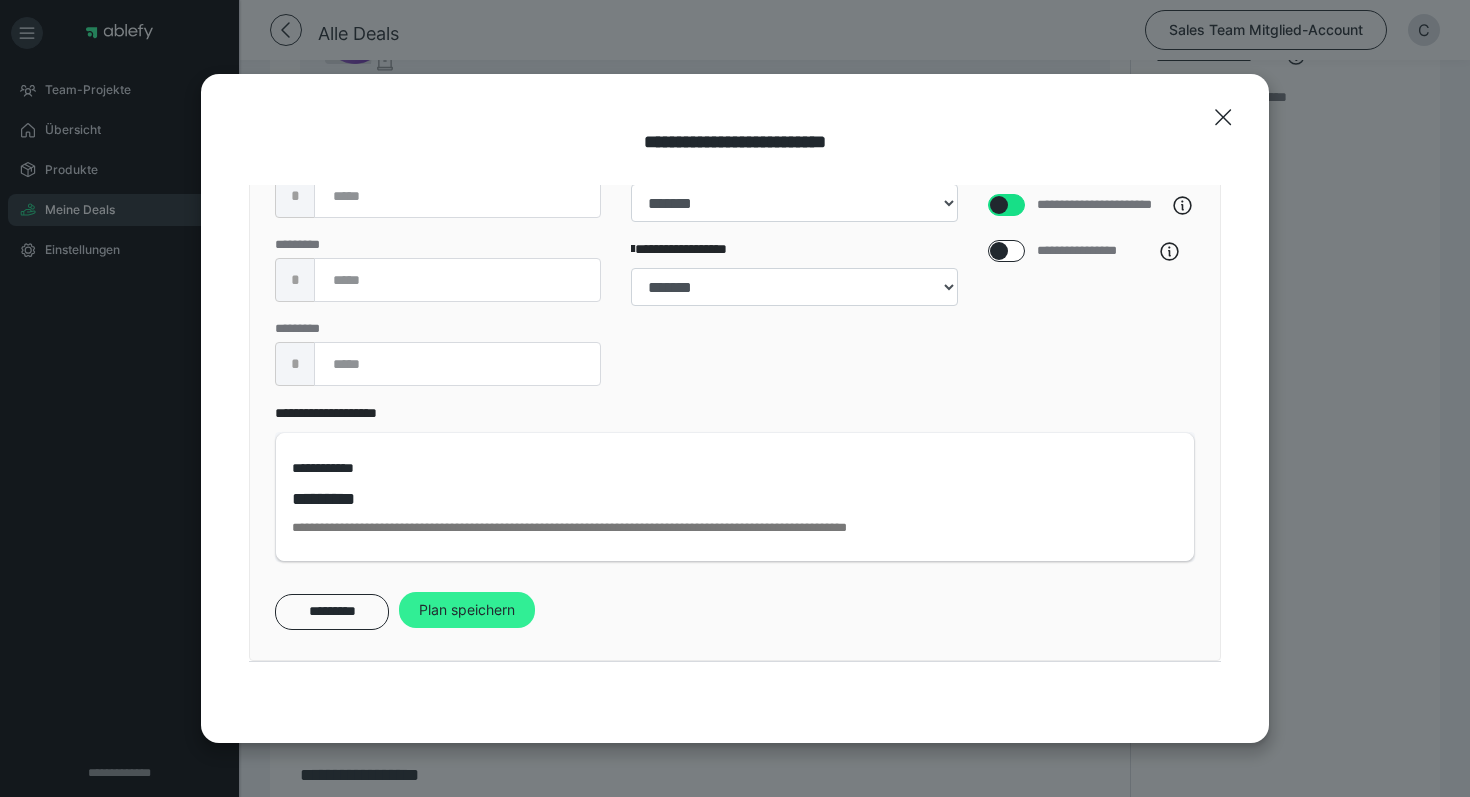 click on "Plan speichern" at bounding box center (467, 610) 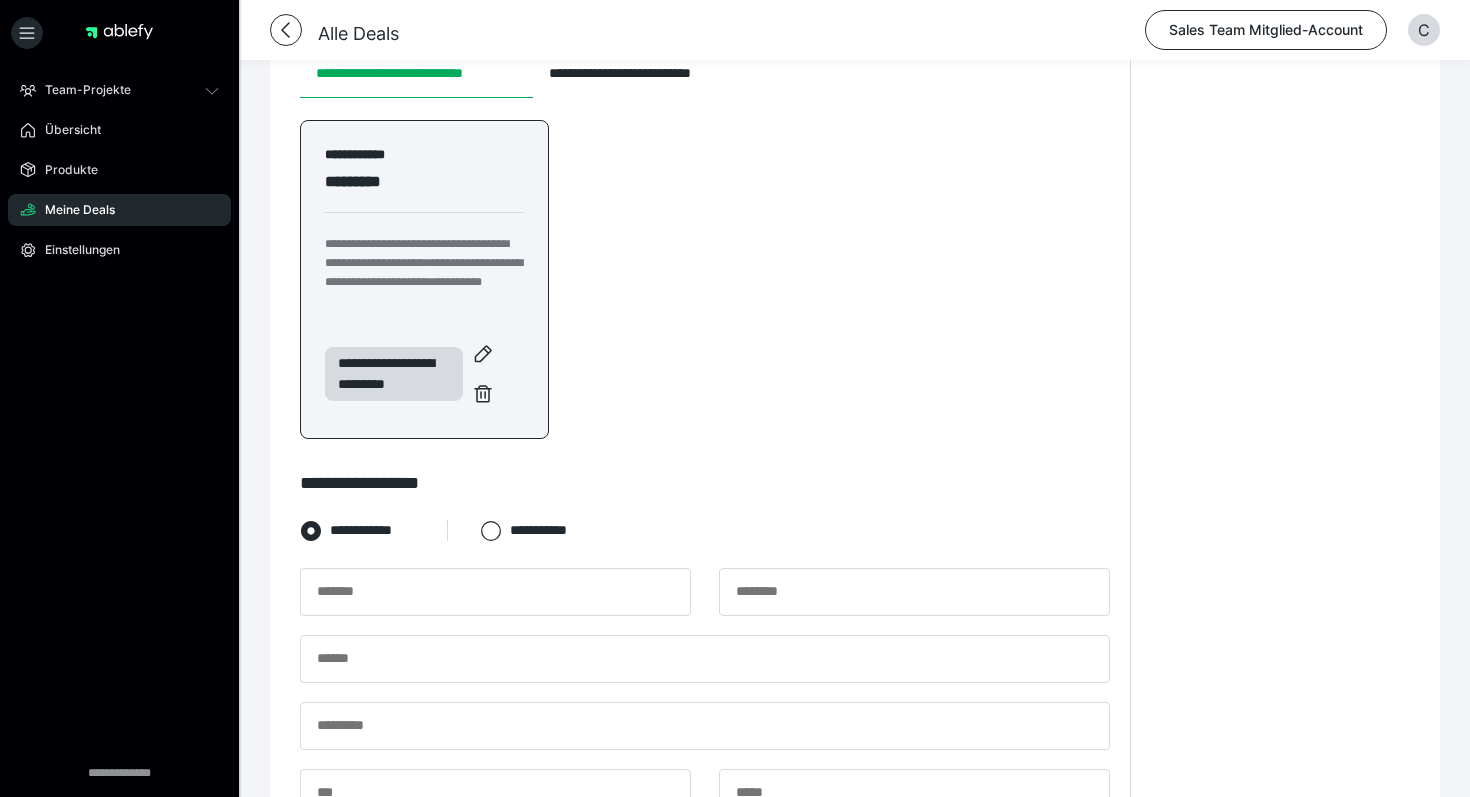 scroll, scrollTop: 459, scrollLeft: 0, axis: vertical 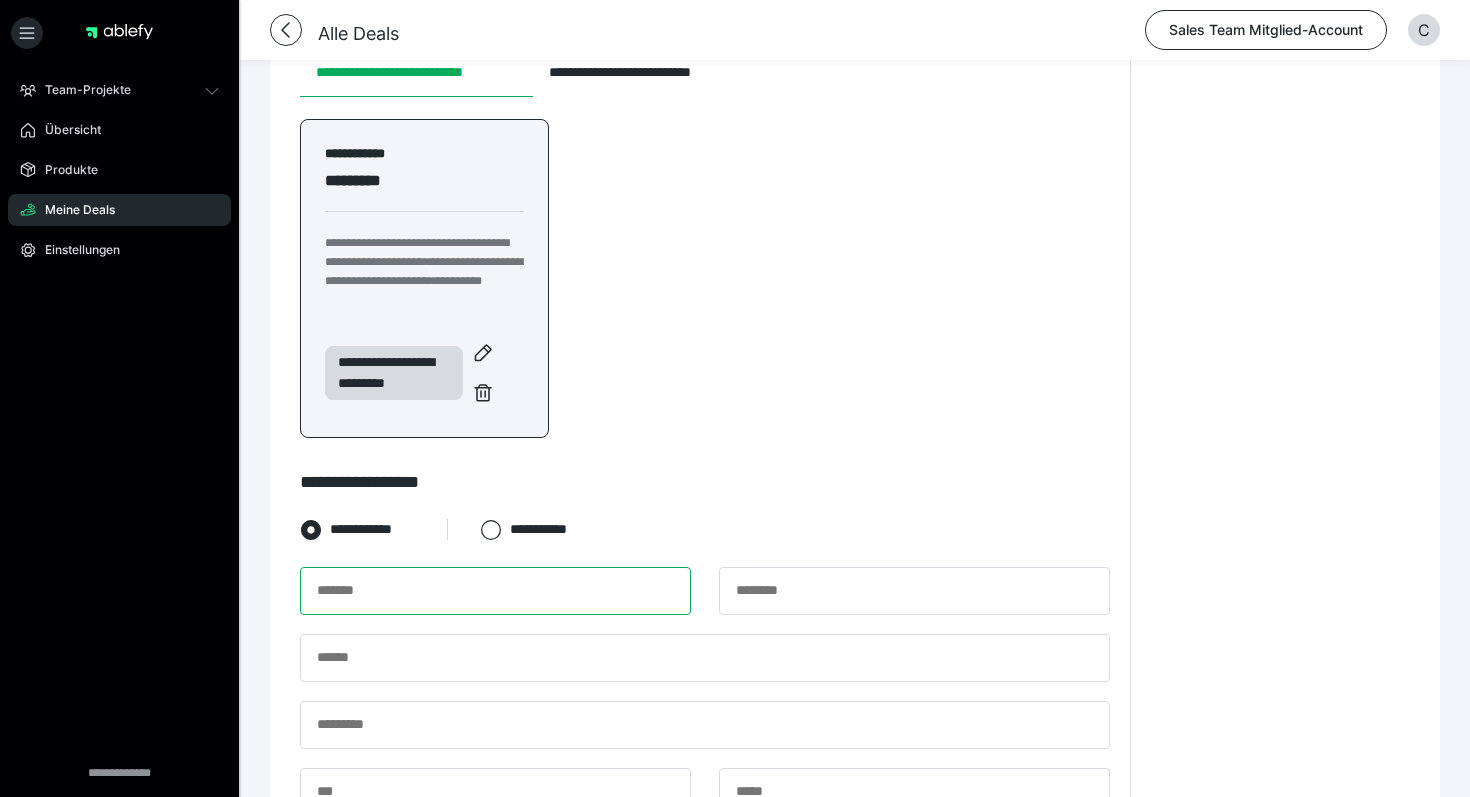click at bounding box center (495, 591) 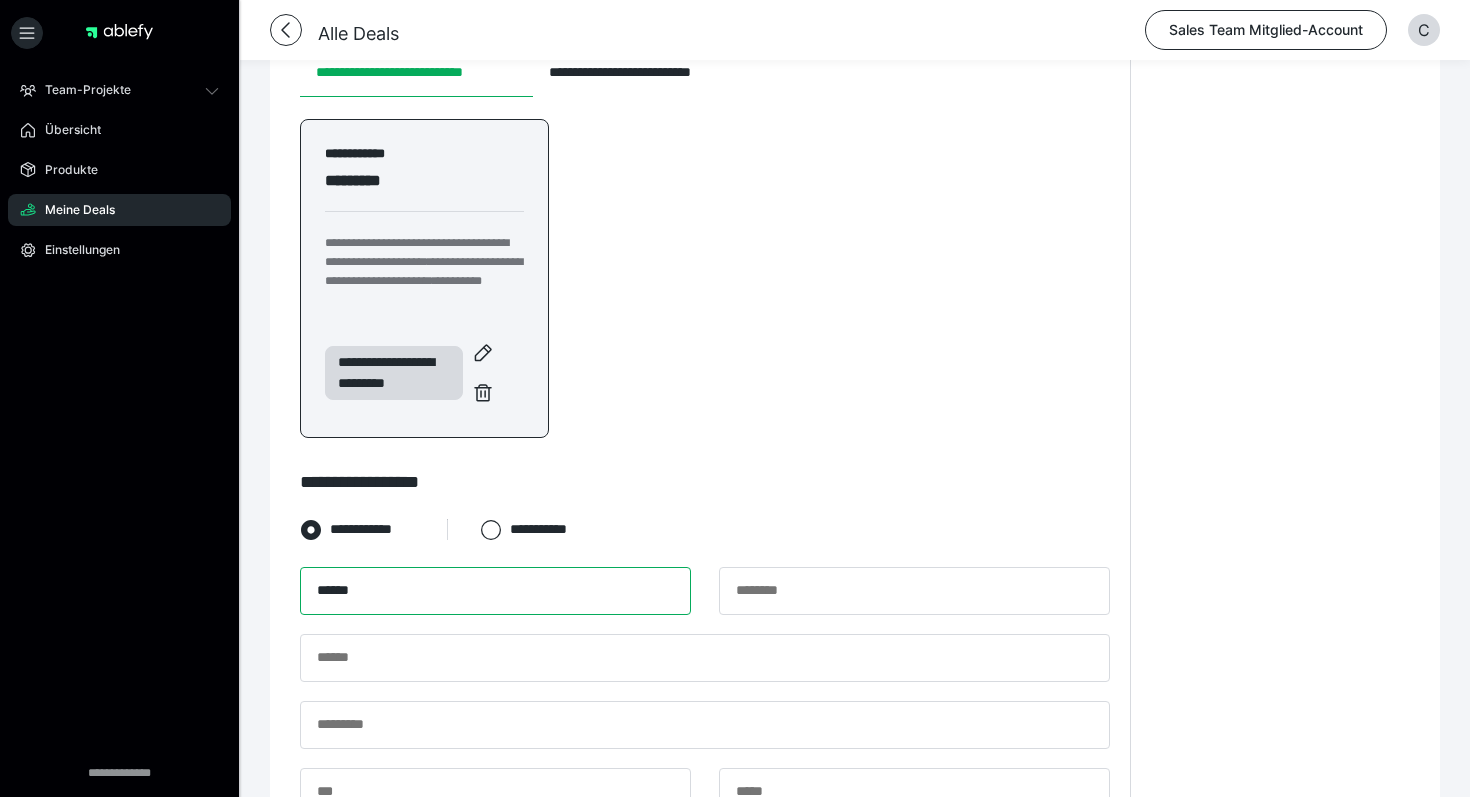 type on "******" 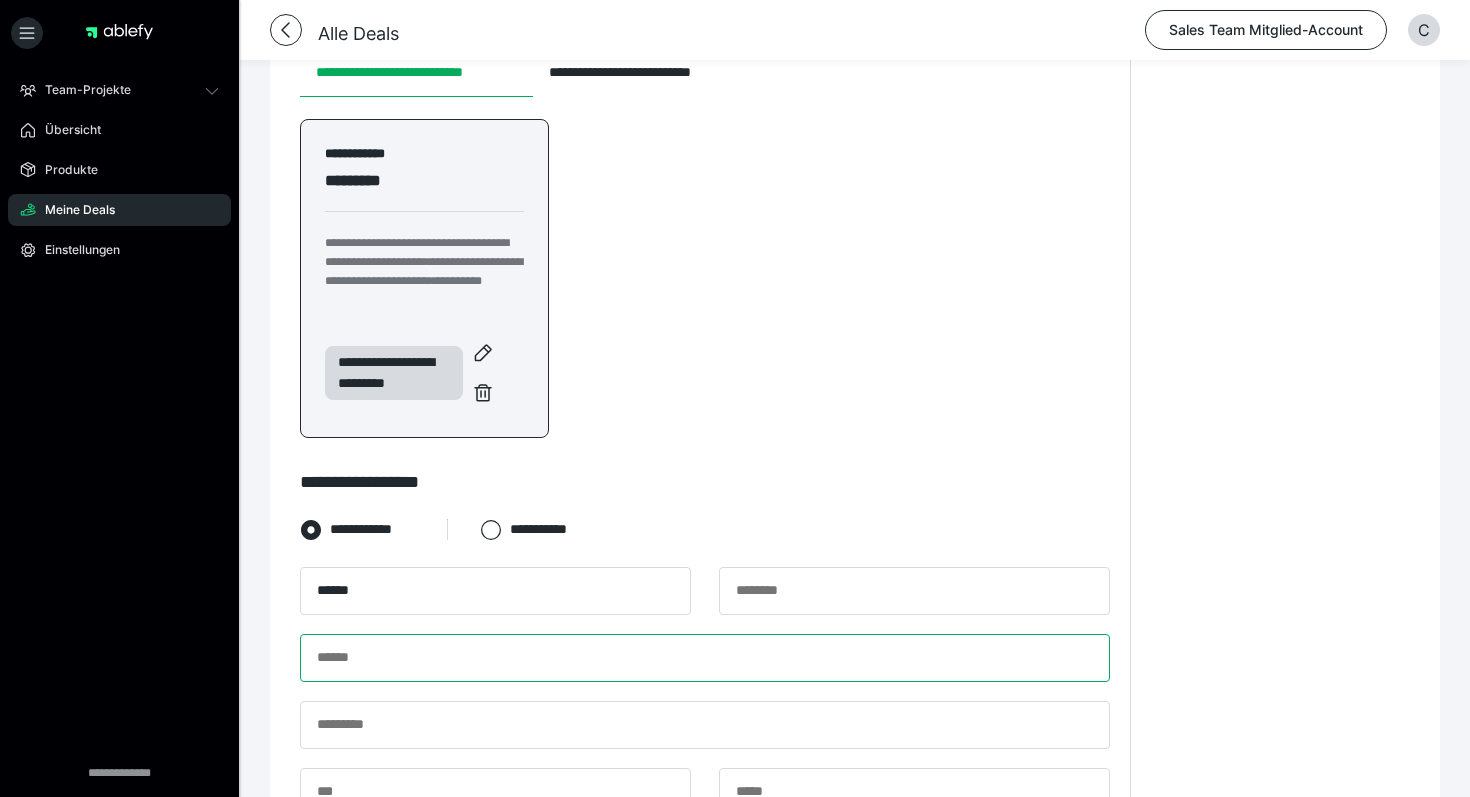 click at bounding box center [705, 658] 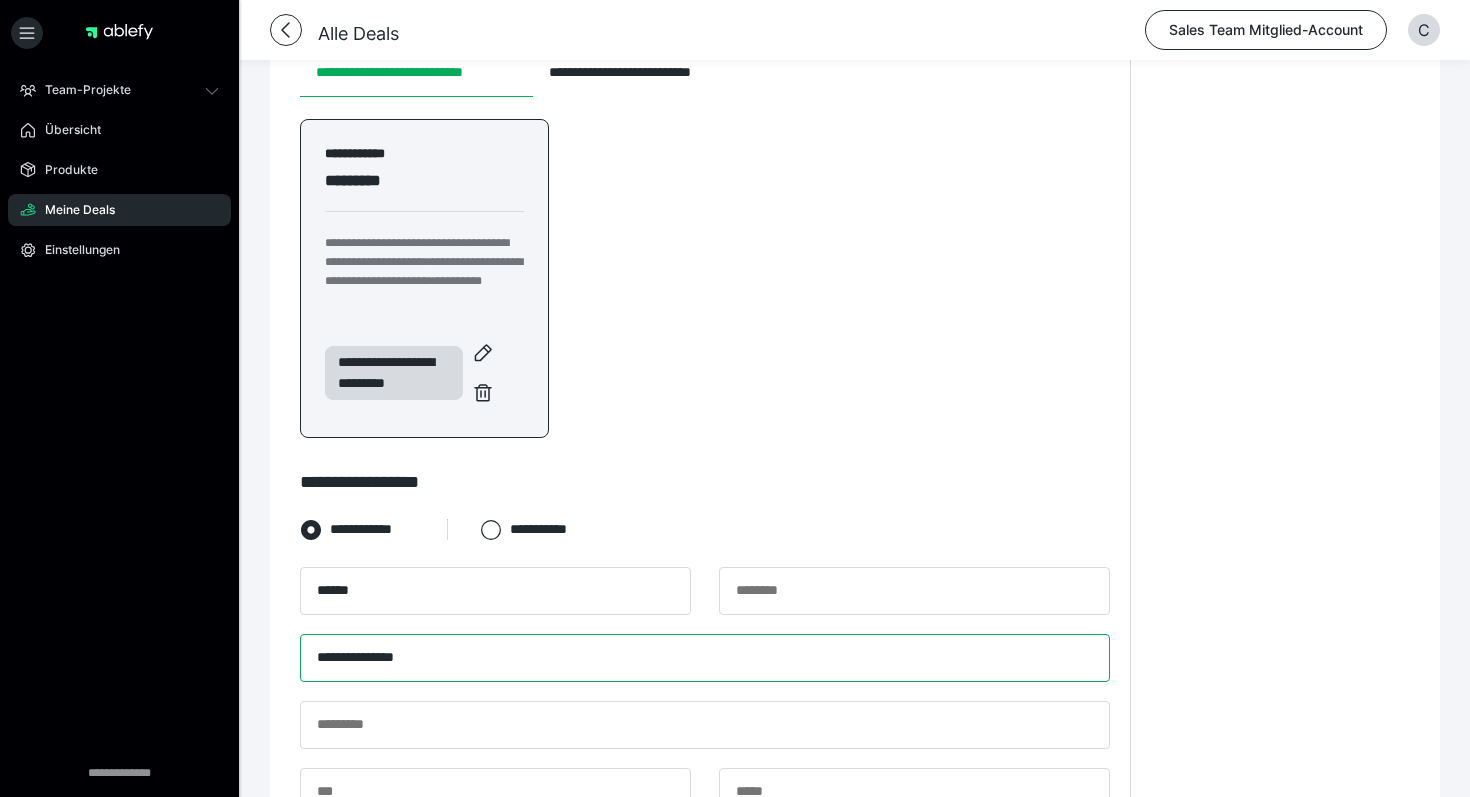 drag, startPoint x: 373, startPoint y: 657, endPoint x: 308, endPoint y: 656, distance: 65.00769 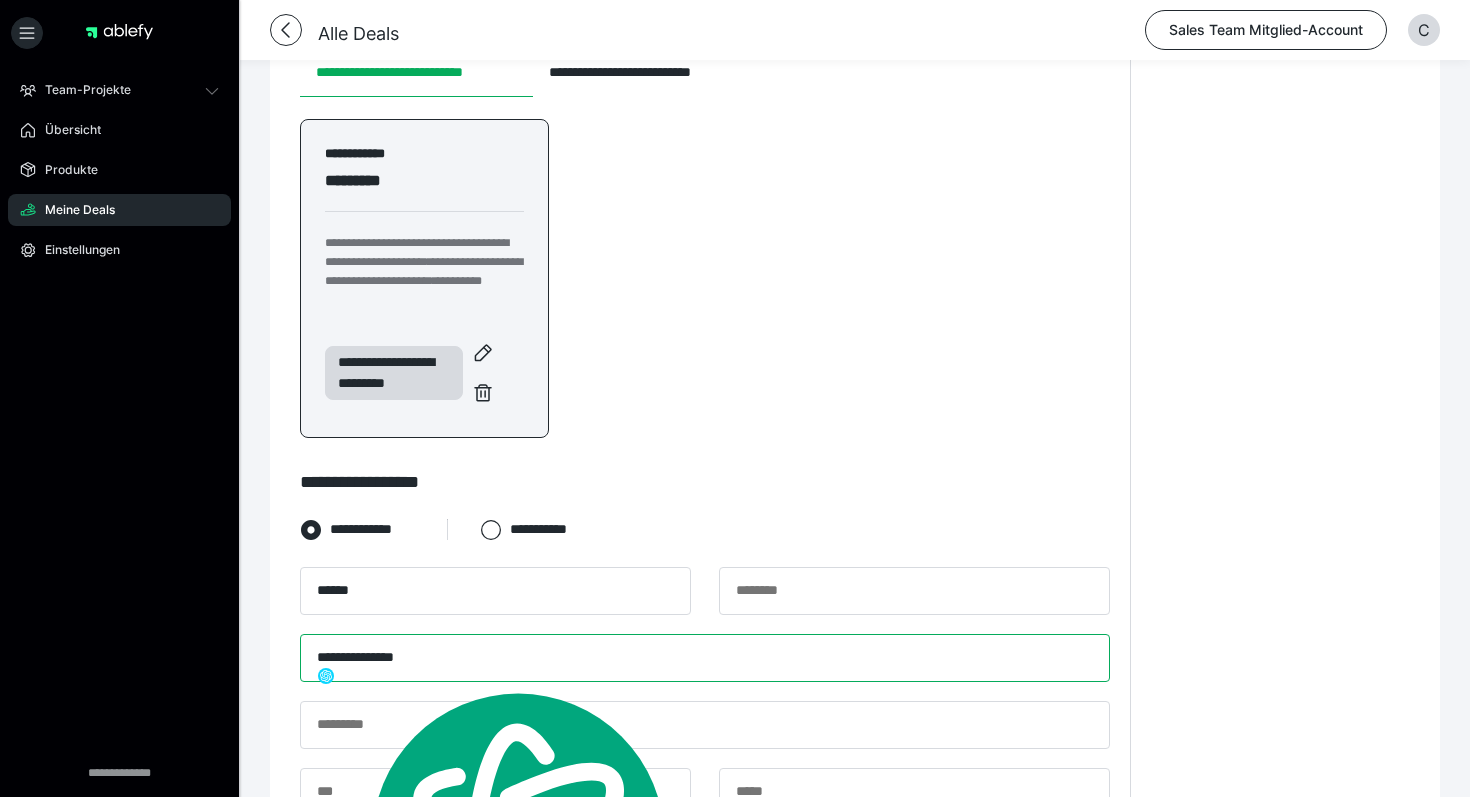 type on "**********" 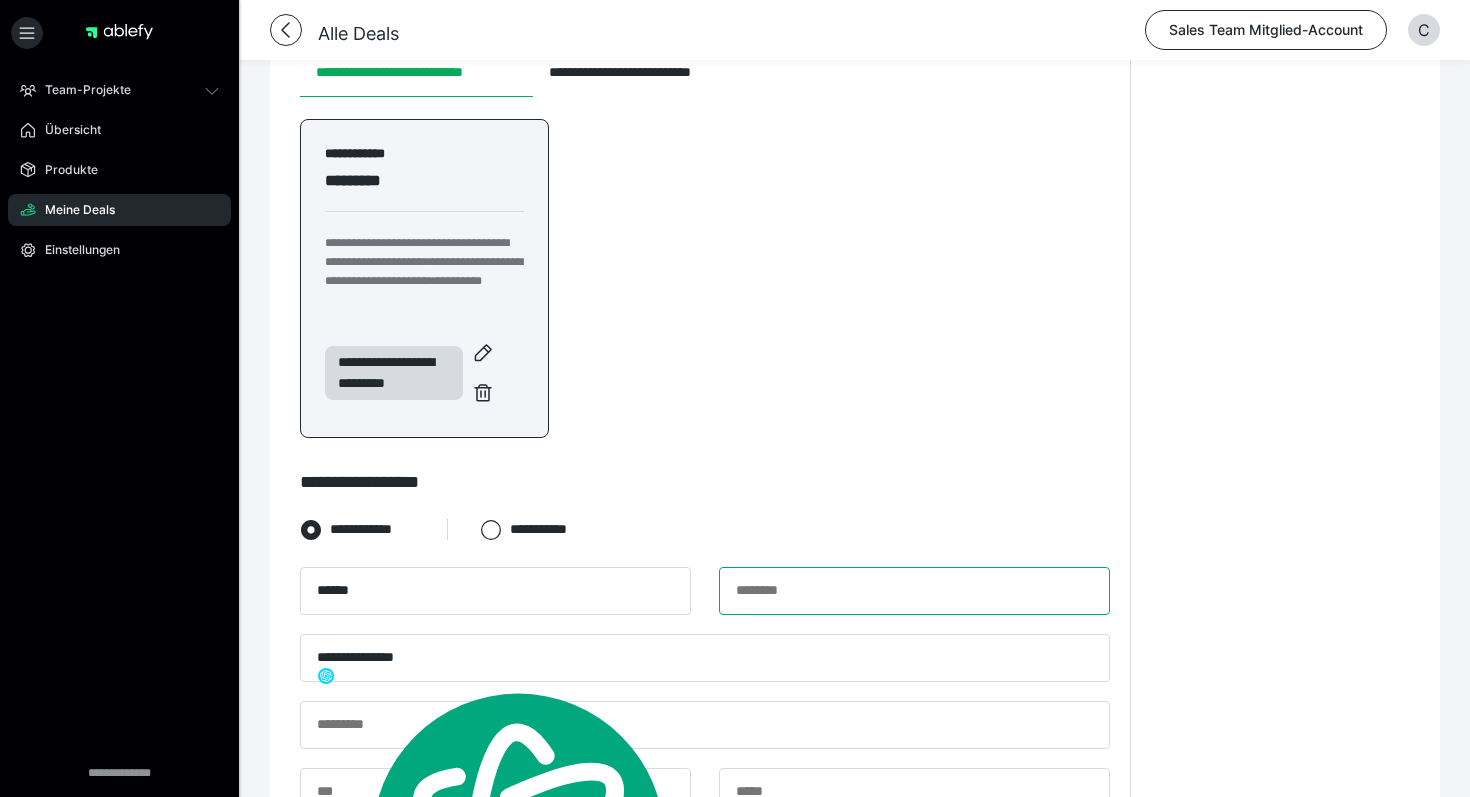 click at bounding box center (914, 591) 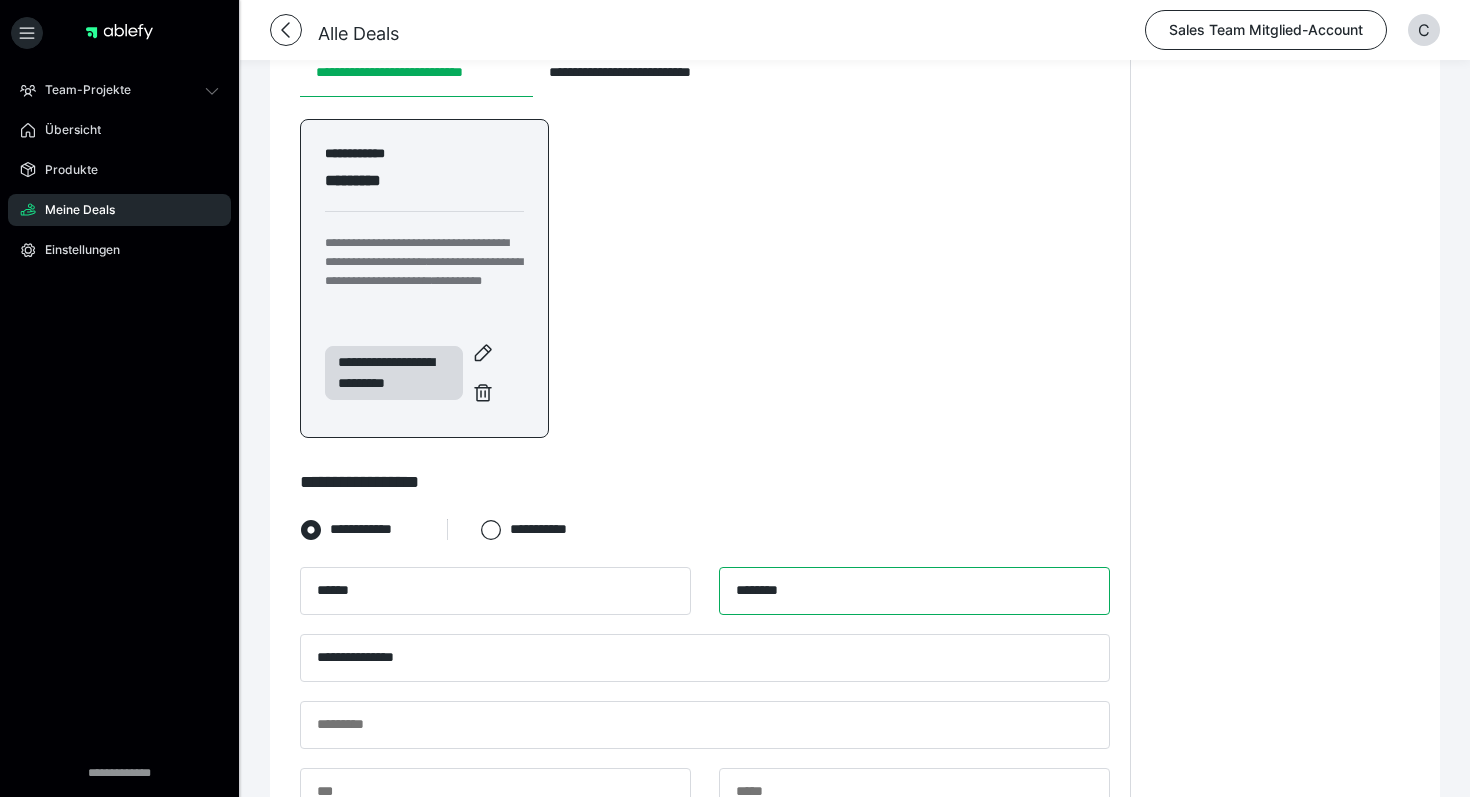 click on "********" at bounding box center (914, 591) 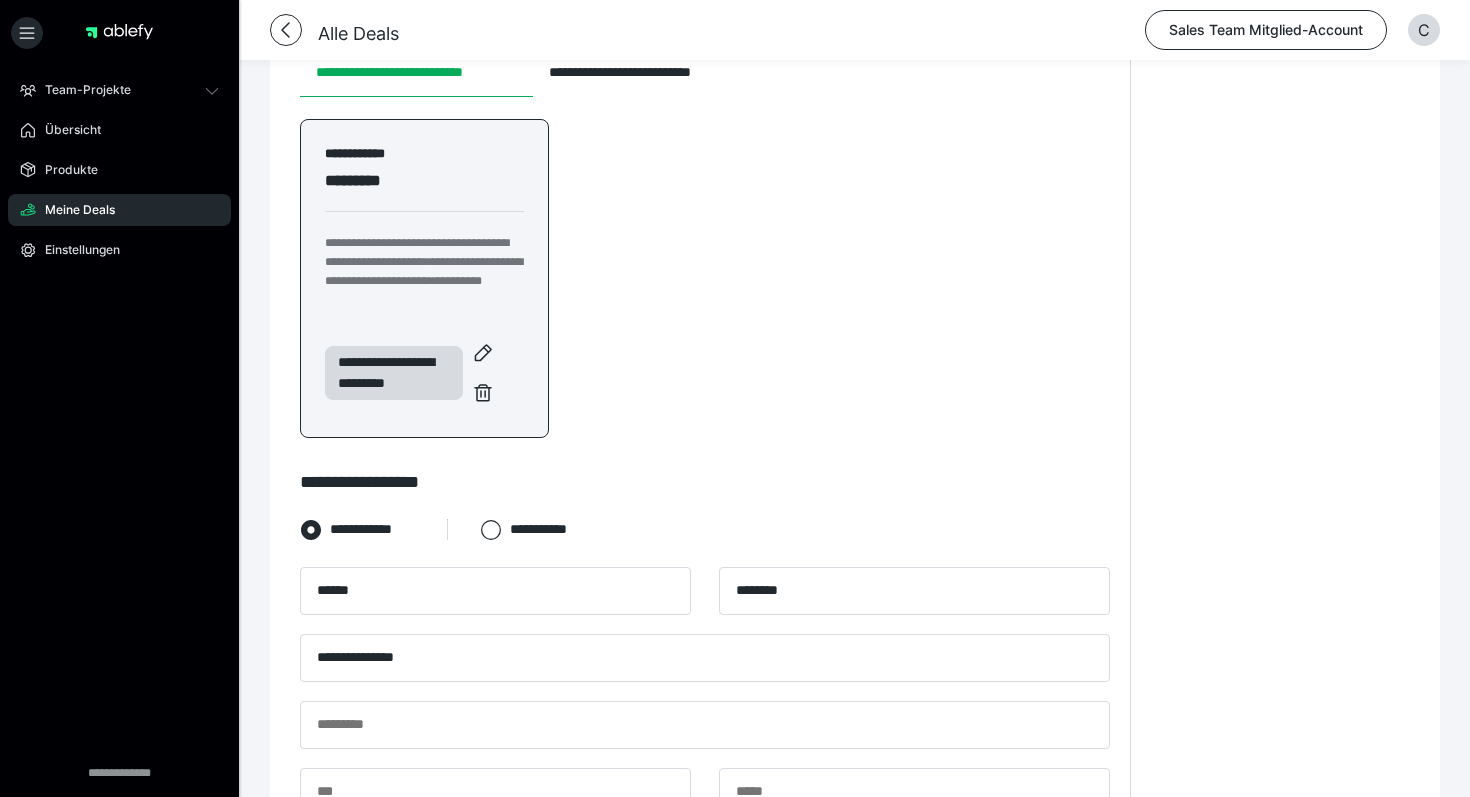 click on "**********" at bounding box center [705, 700] 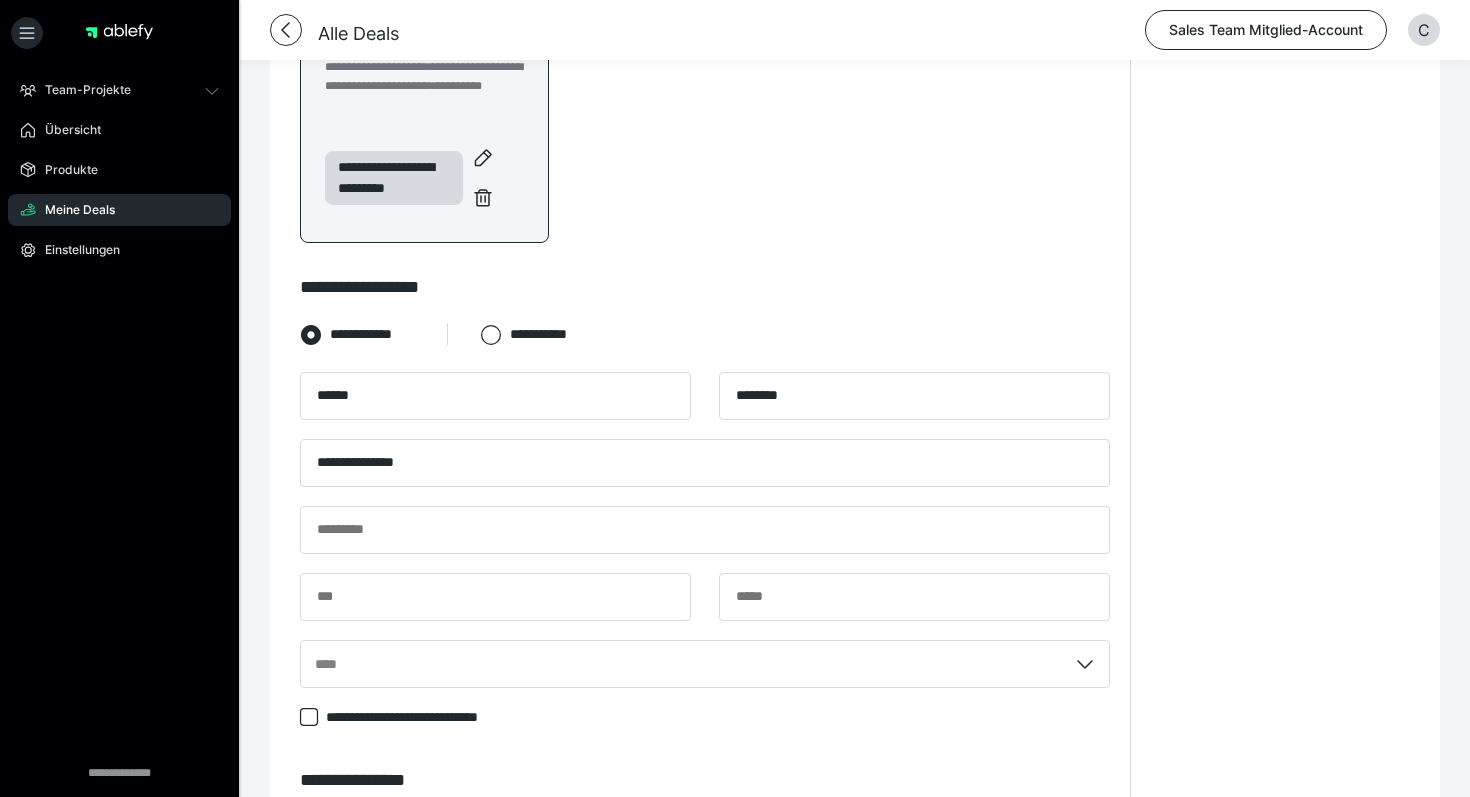 scroll, scrollTop: 694, scrollLeft: 0, axis: vertical 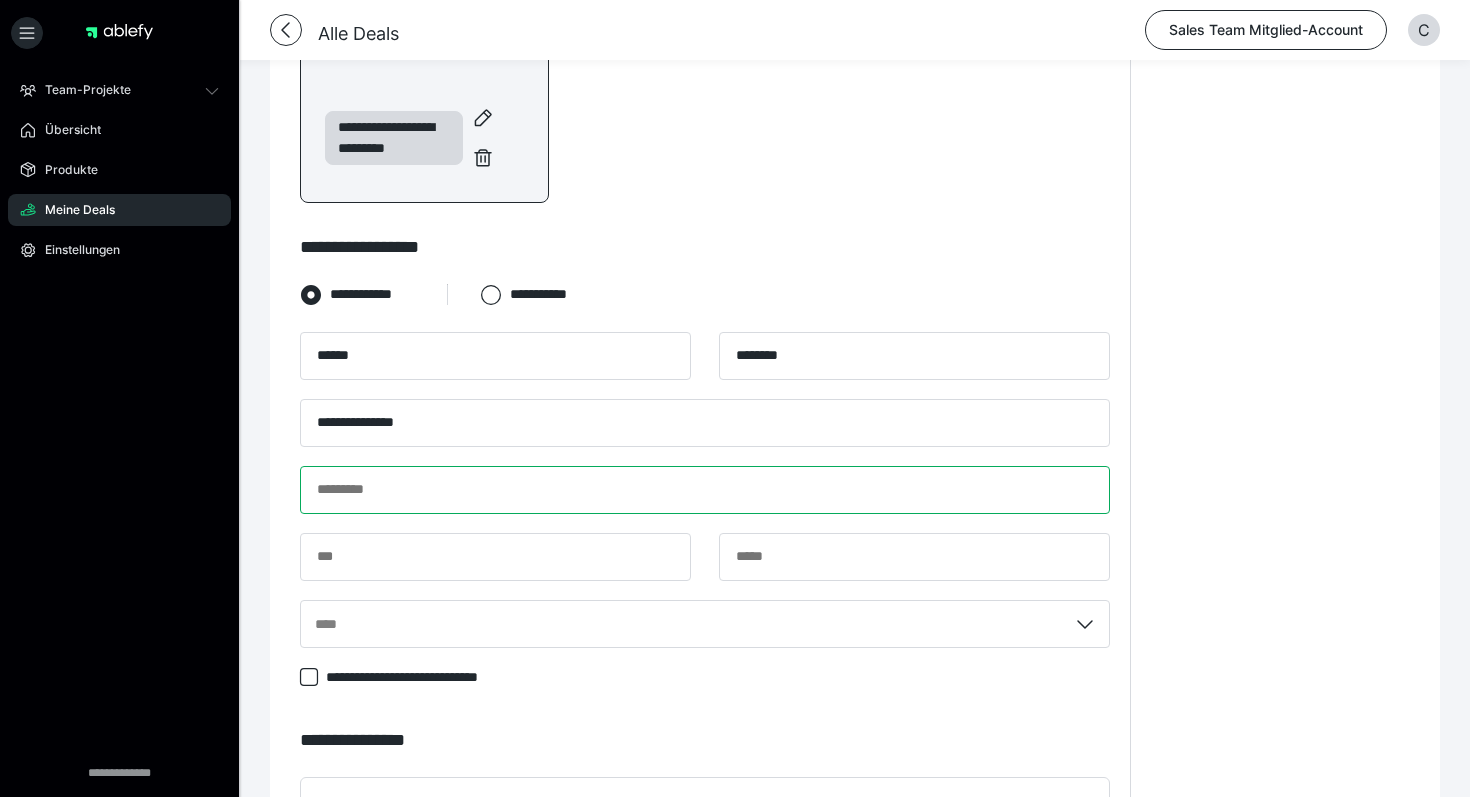 click at bounding box center (705, 490) 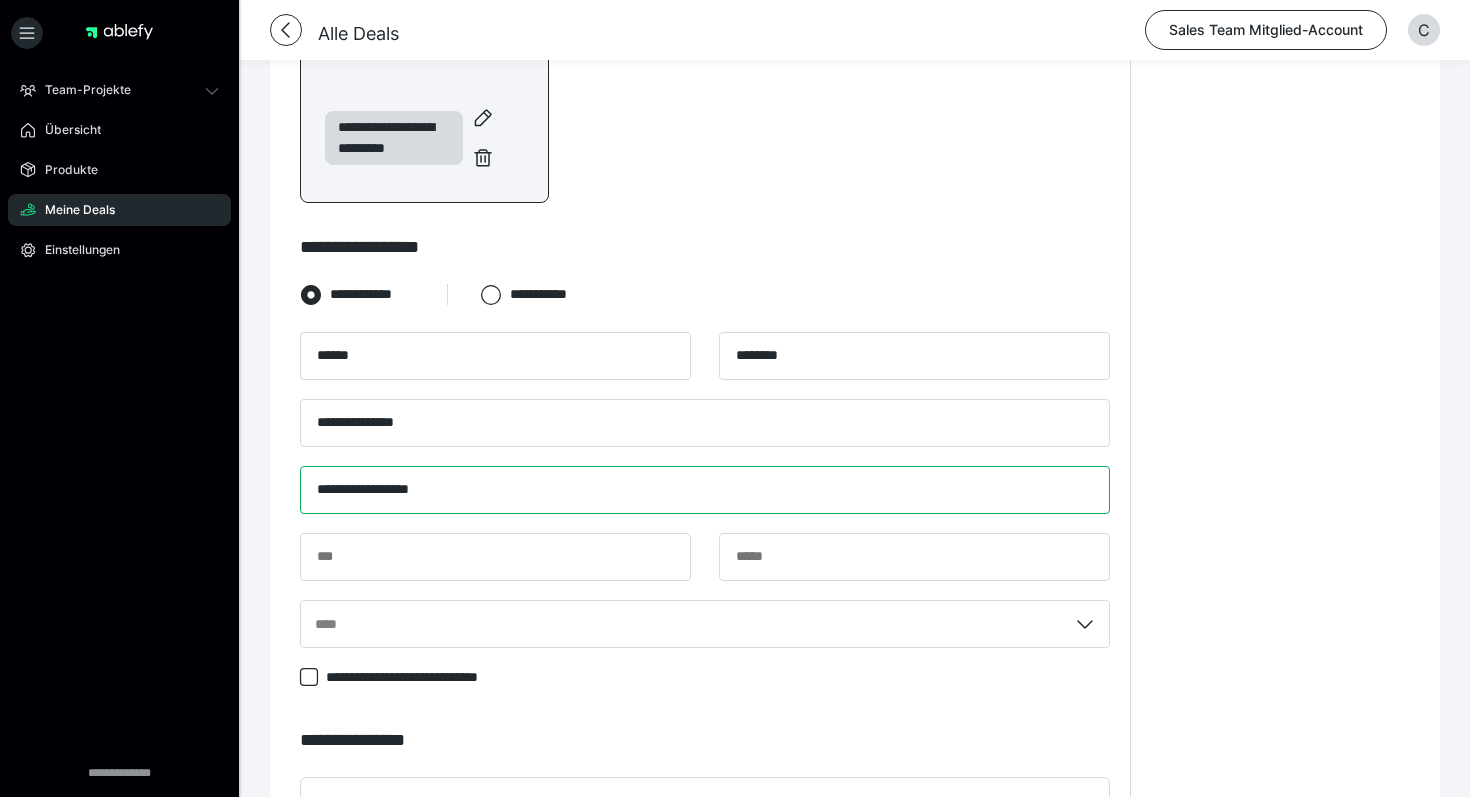 type on "**********" 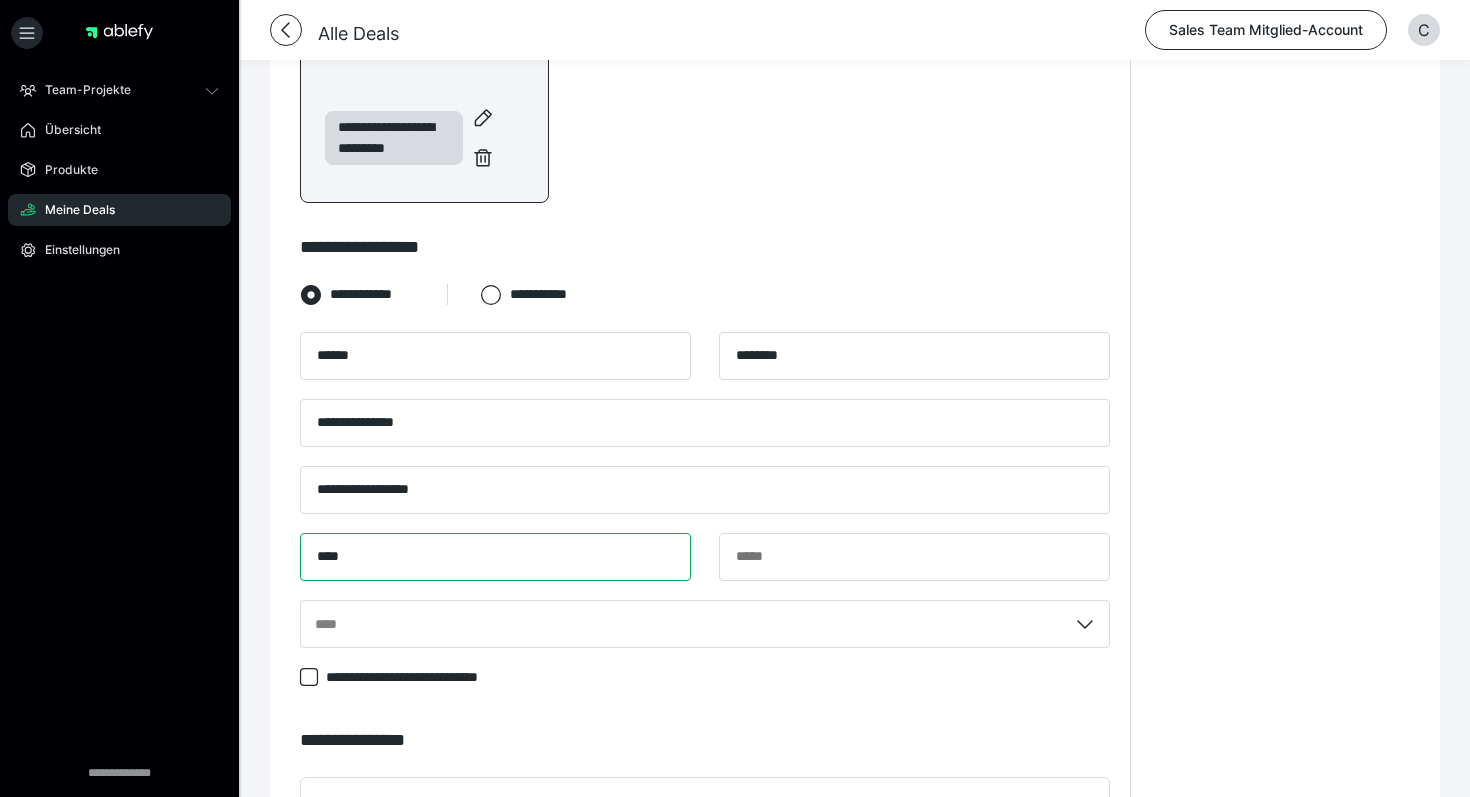 type on "****" 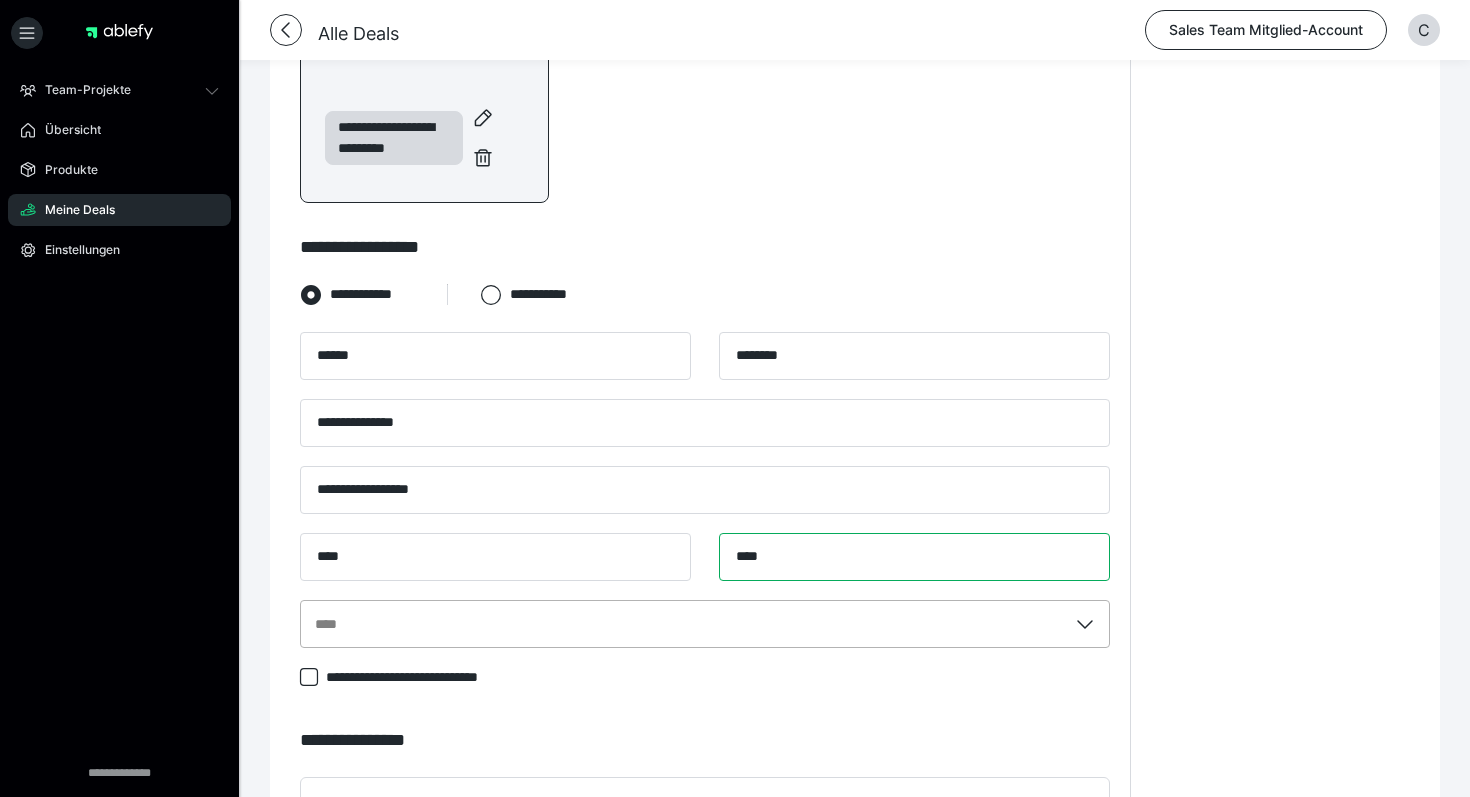 type on "****" 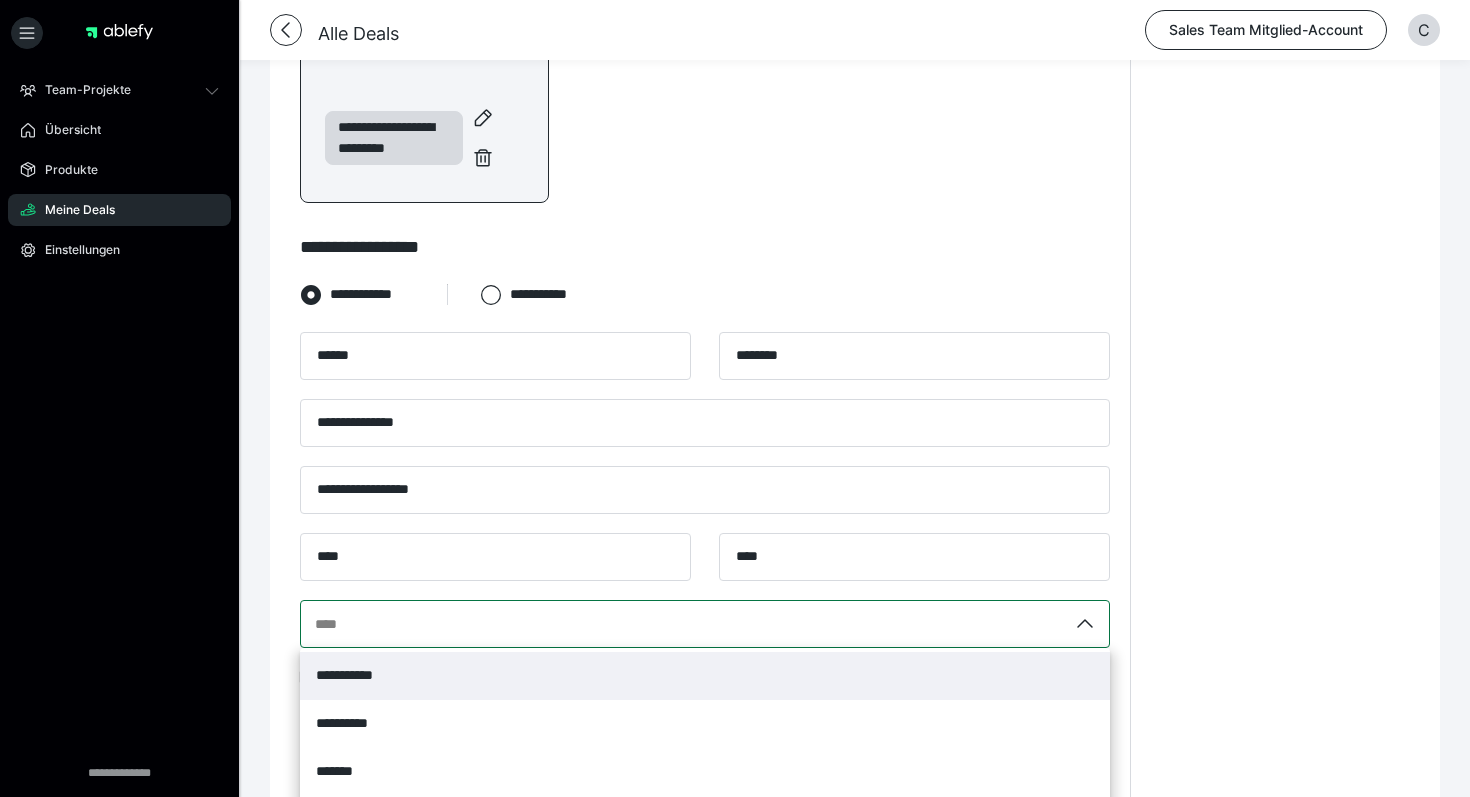 click on "**********" at bounding box center [705, 624] 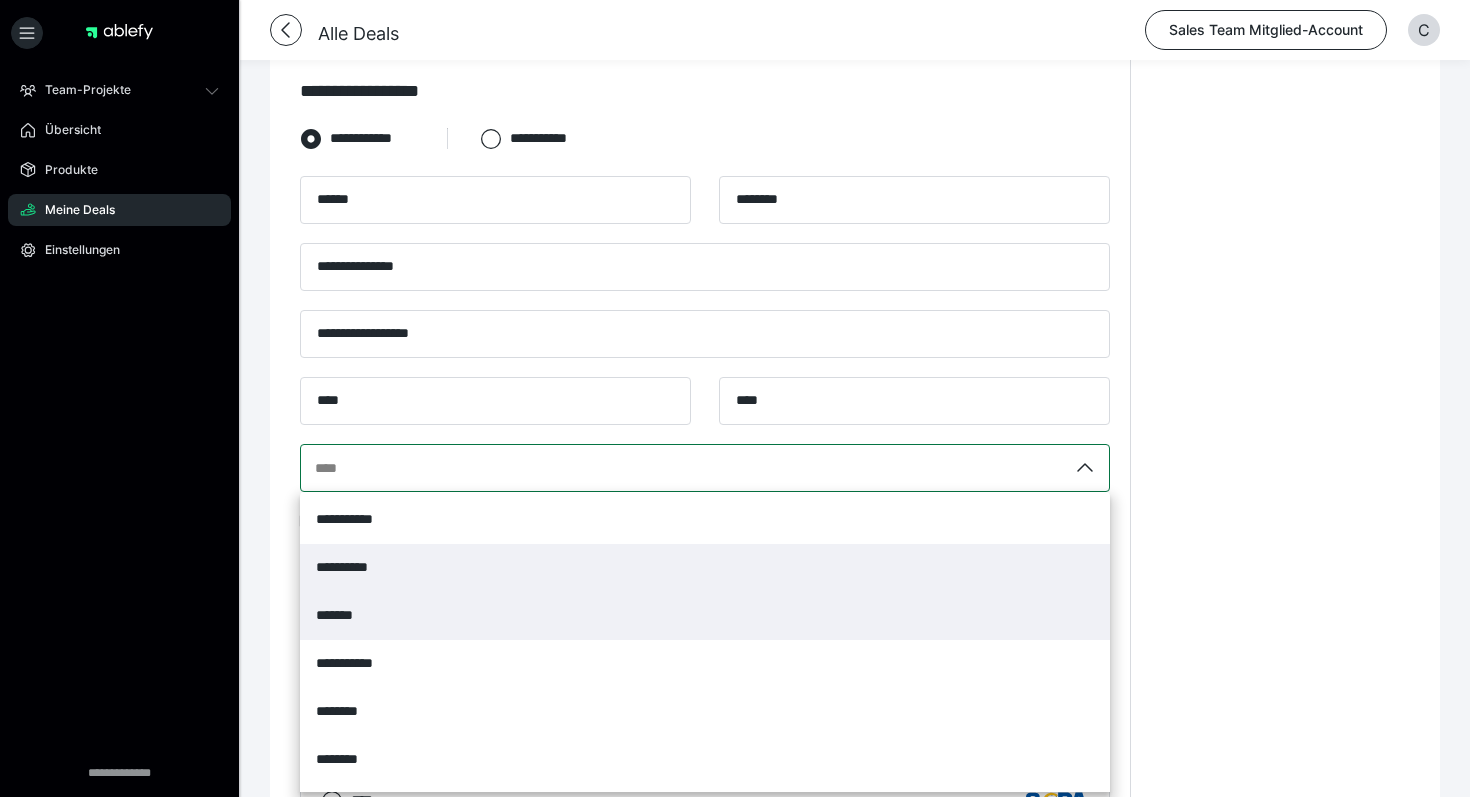 scroll, scrollTop: 853, scrollLeft: 0, axis: vertical 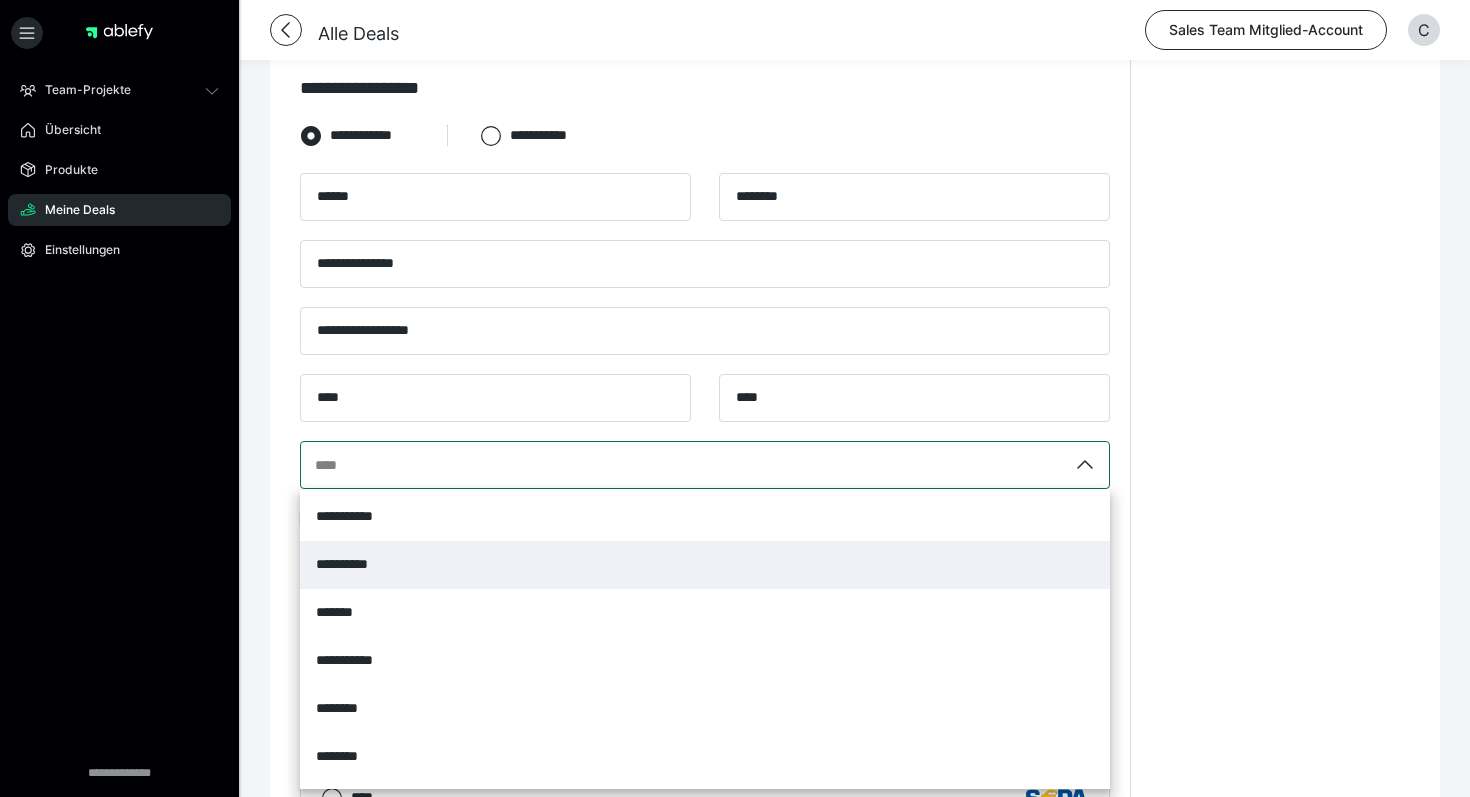 click on "**********" at bounding box center (705, 565) 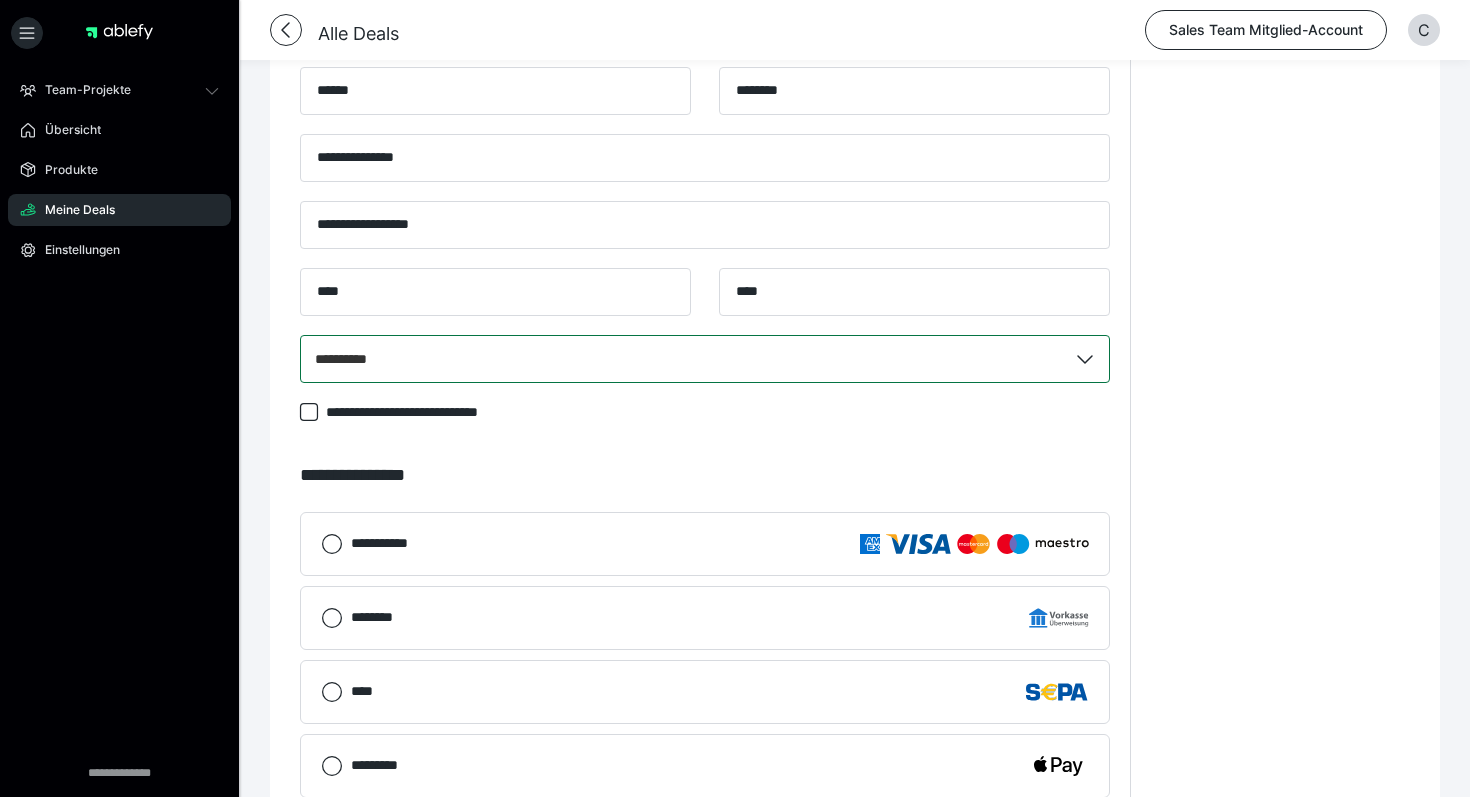scroll, scrollTop: 1006, scrollLeft: 0, axis: vertical 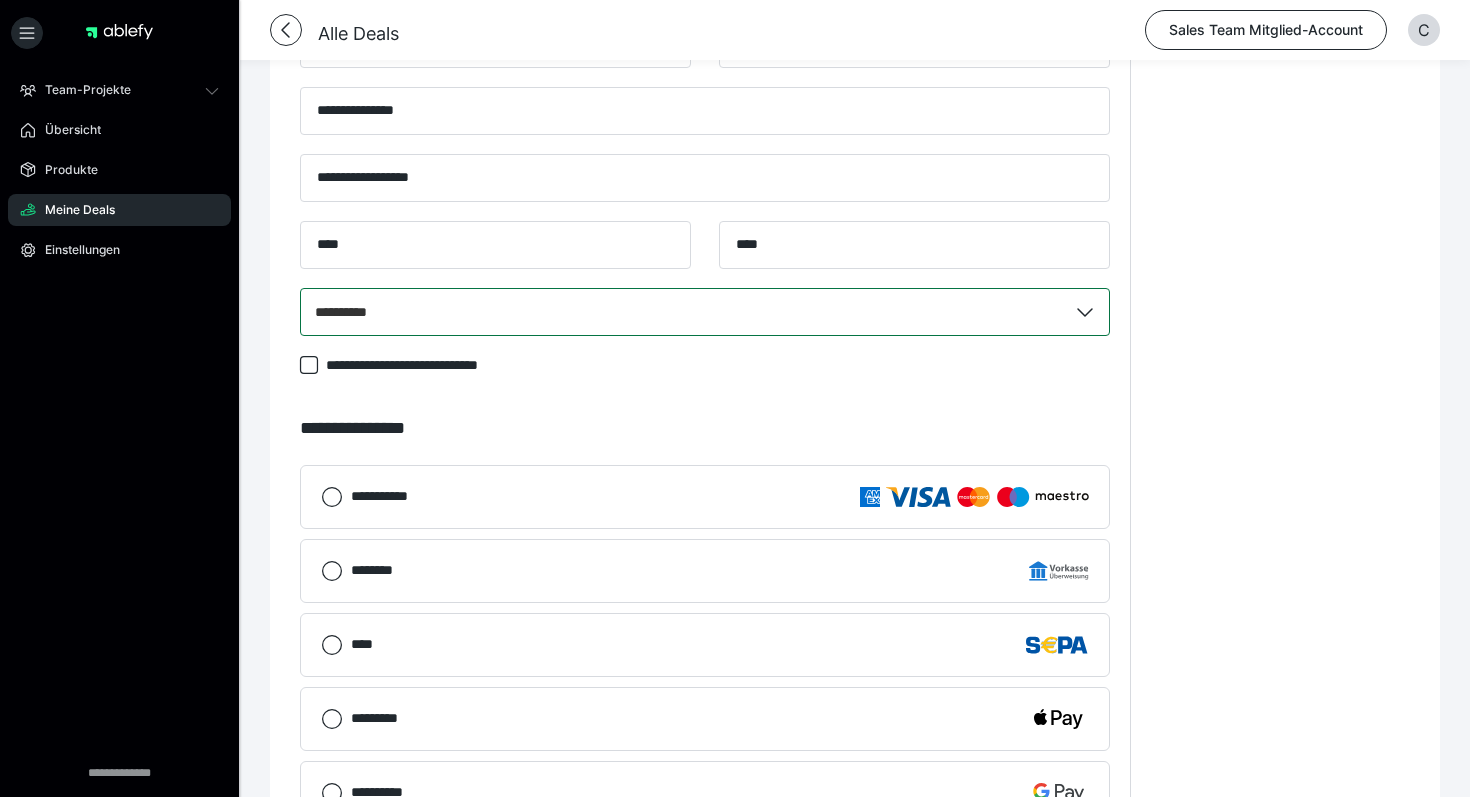 click on "********" at bounding box center [705, 571] 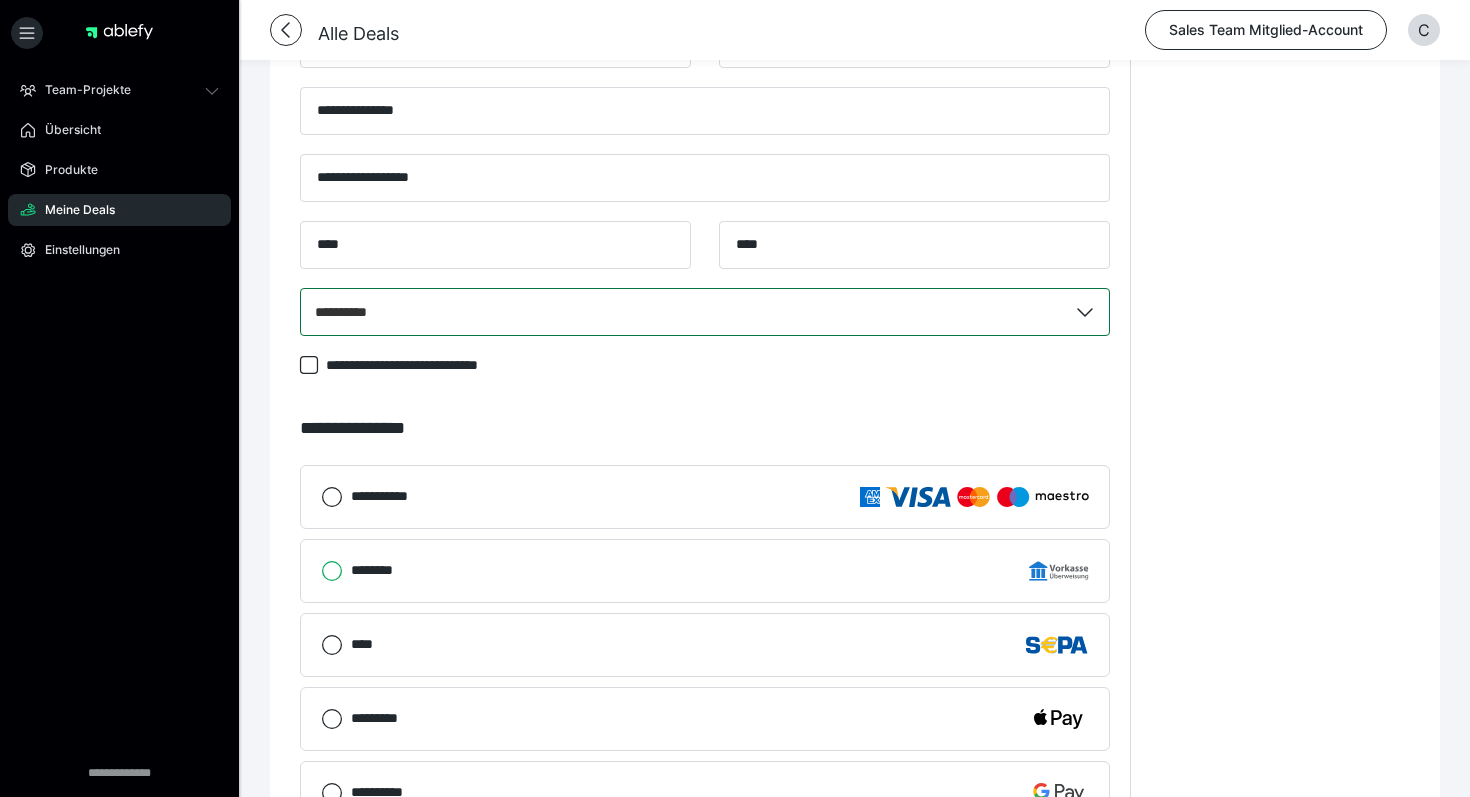 click on "********" at bounding box center [321, 571] 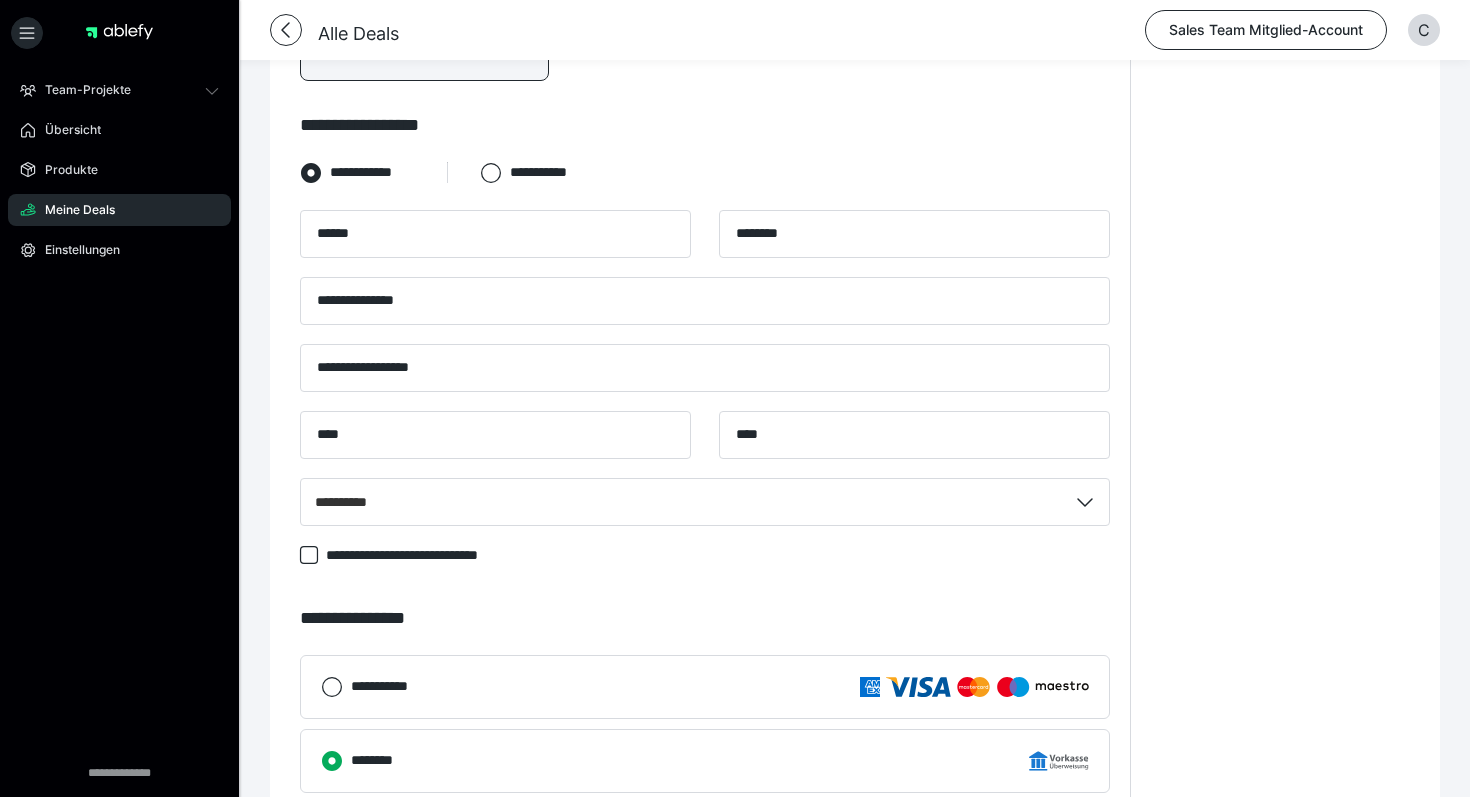 scroll, scrollTop: 818, scrollLeft: 0, axis: vertical 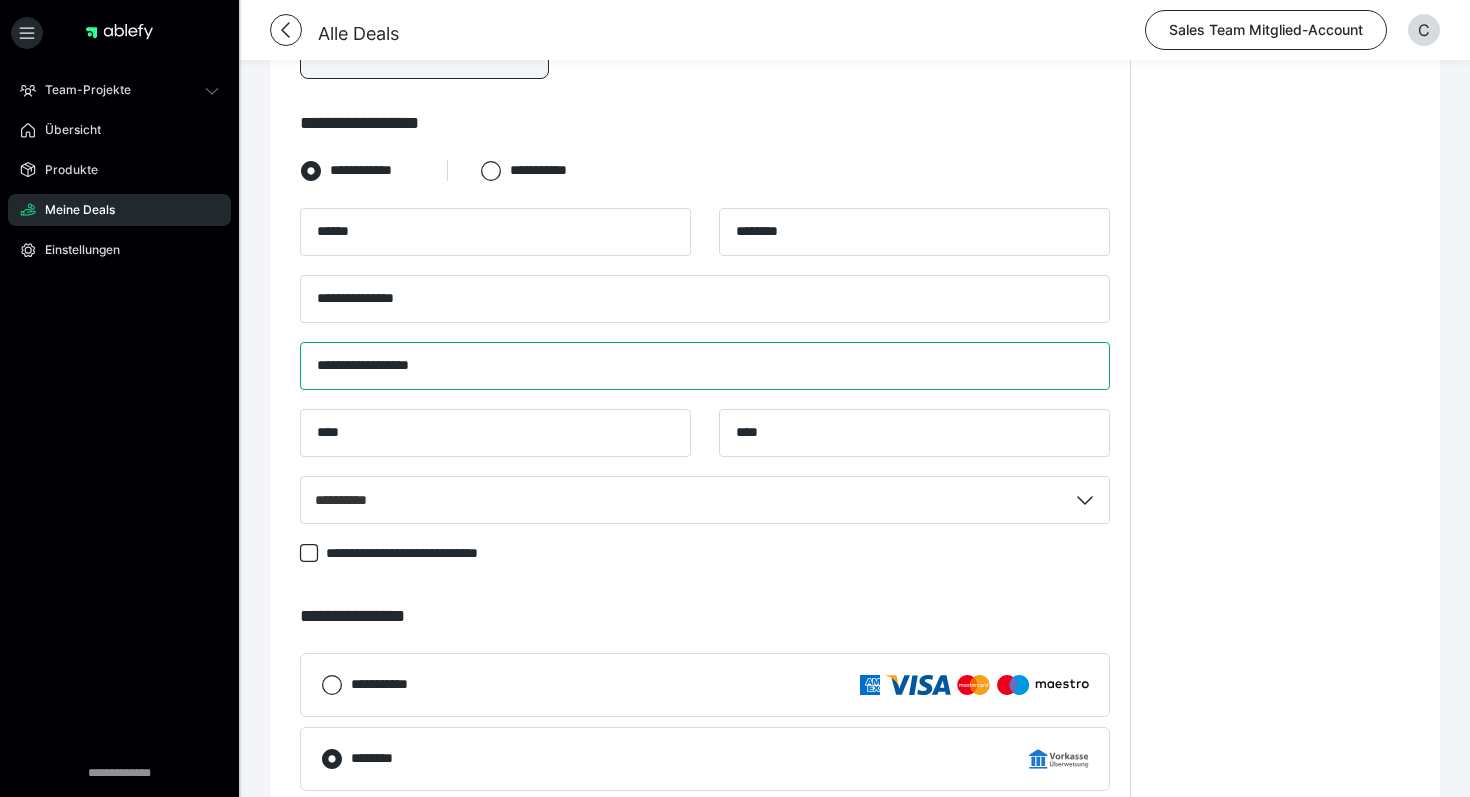 click on "**********" at bounding box center (705, 366) 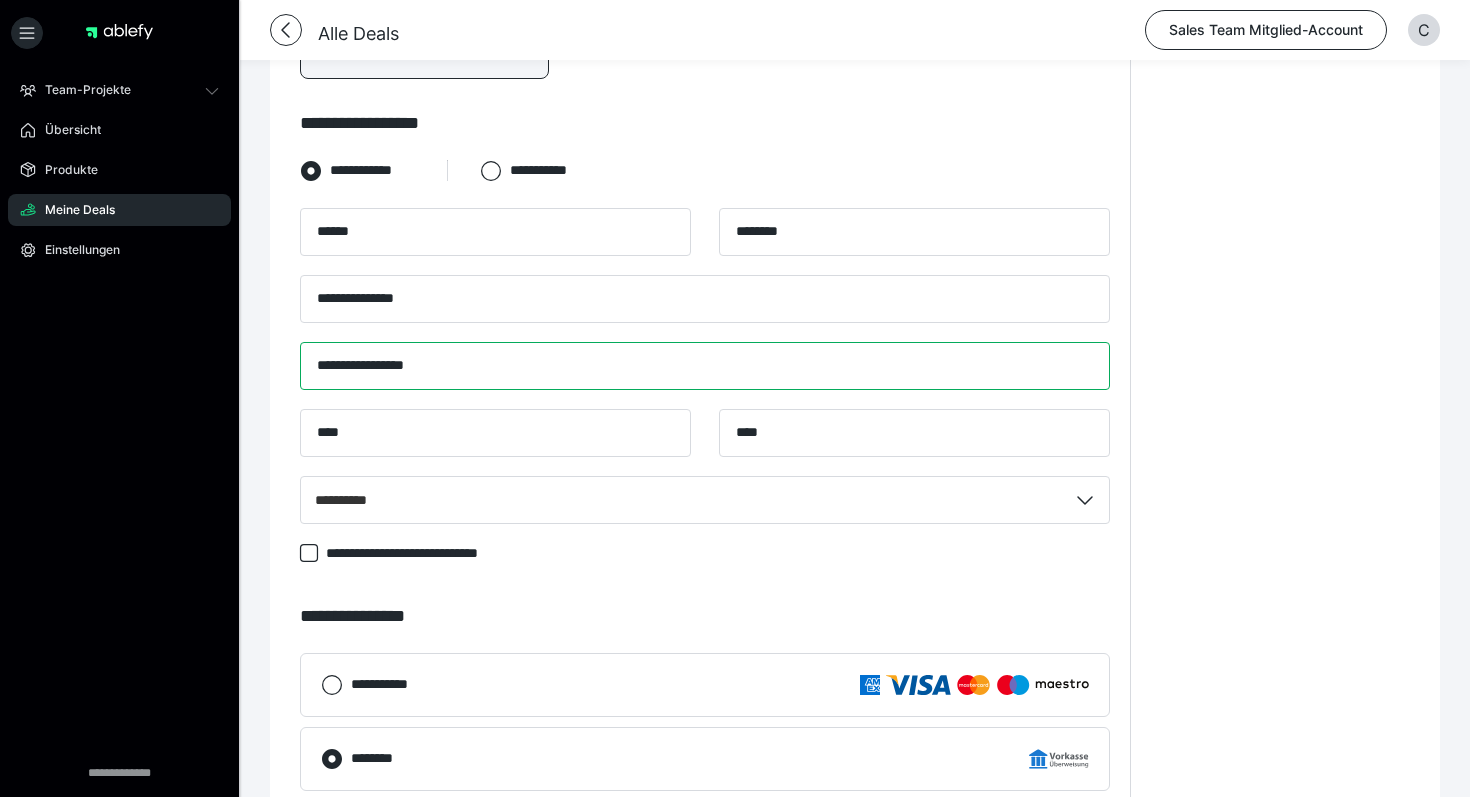 type on "**********" 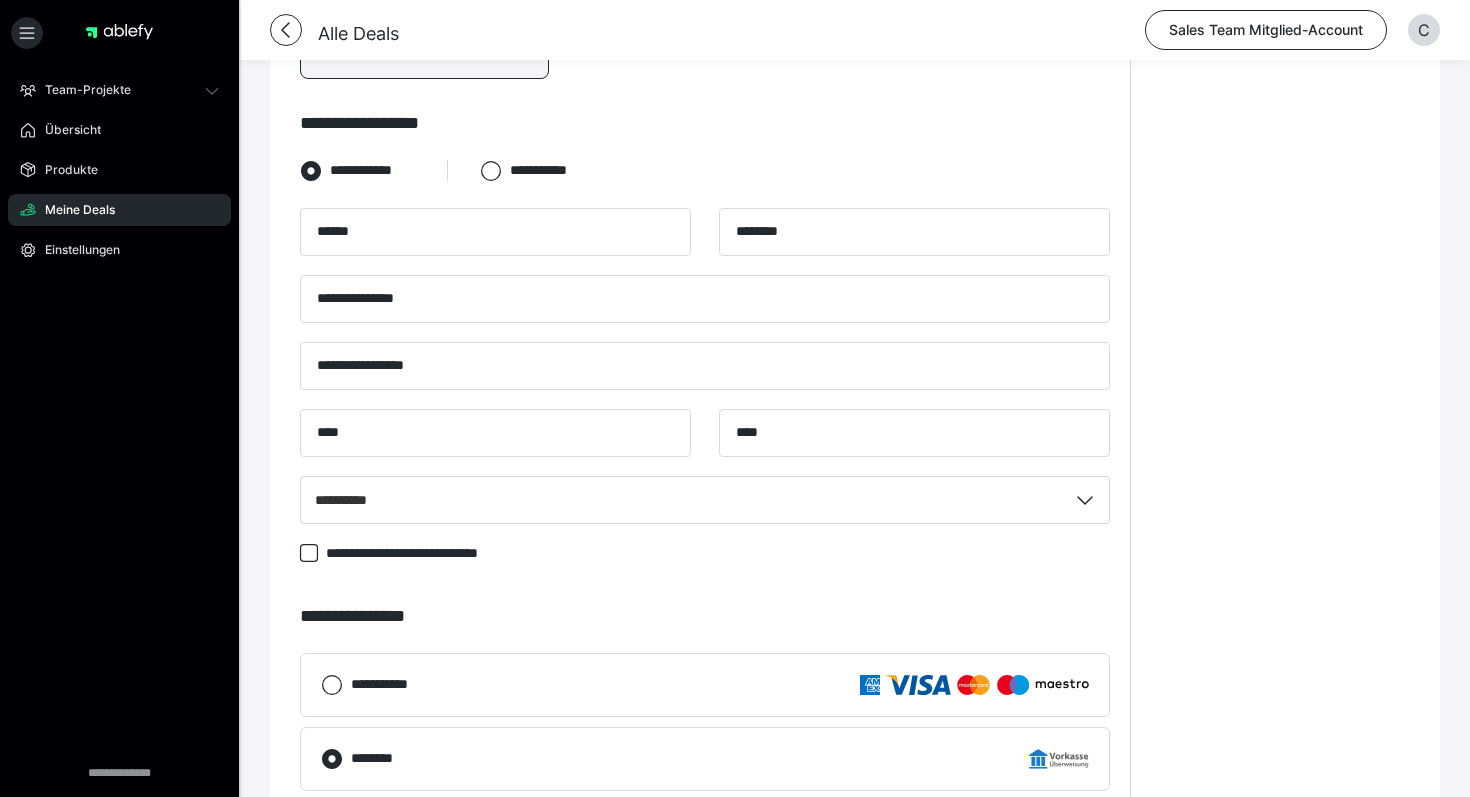 click on "**********" at bounding box center (705, 261) 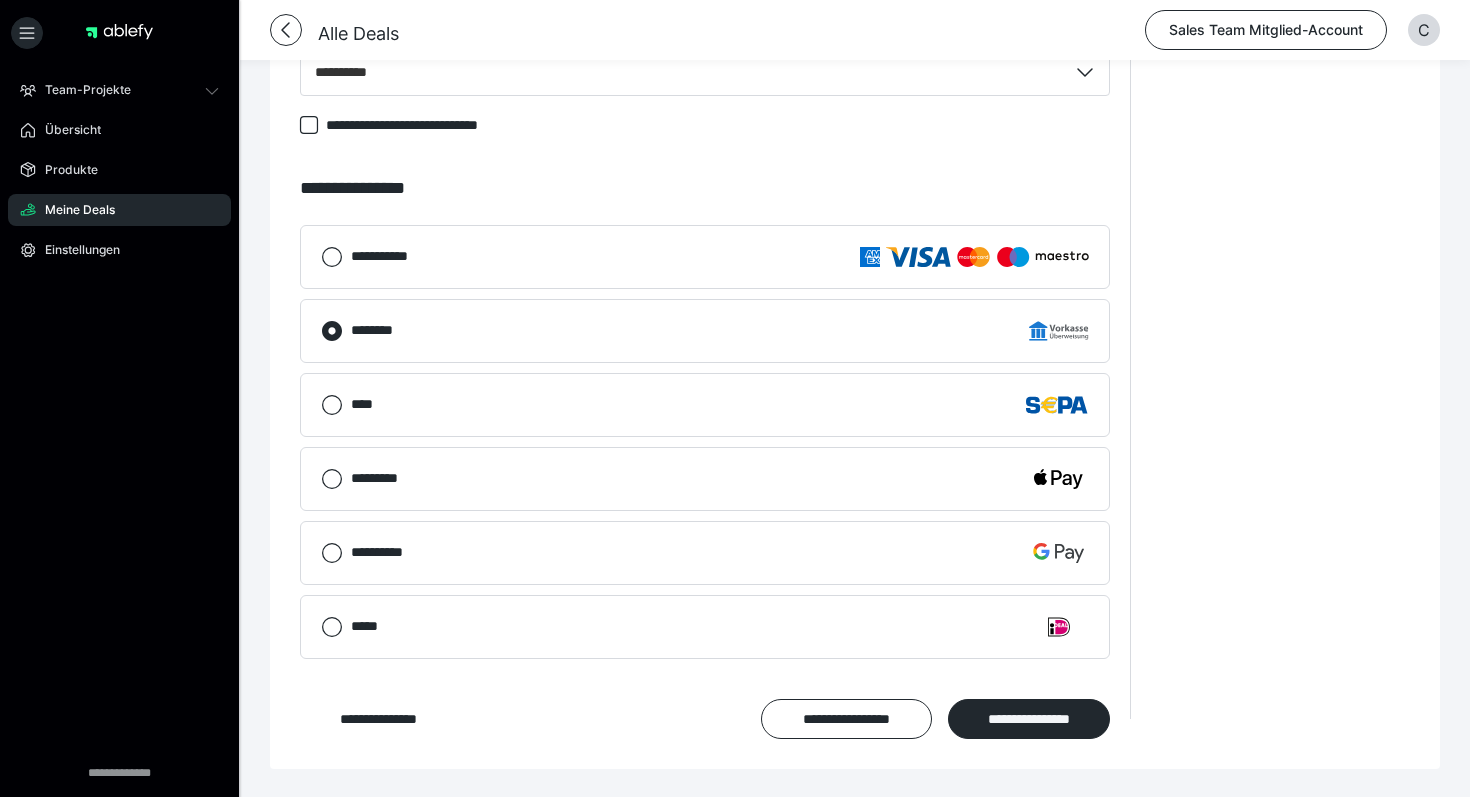 scroll, scrollTop: 1348, scrollLeft: 0, axis: vertical 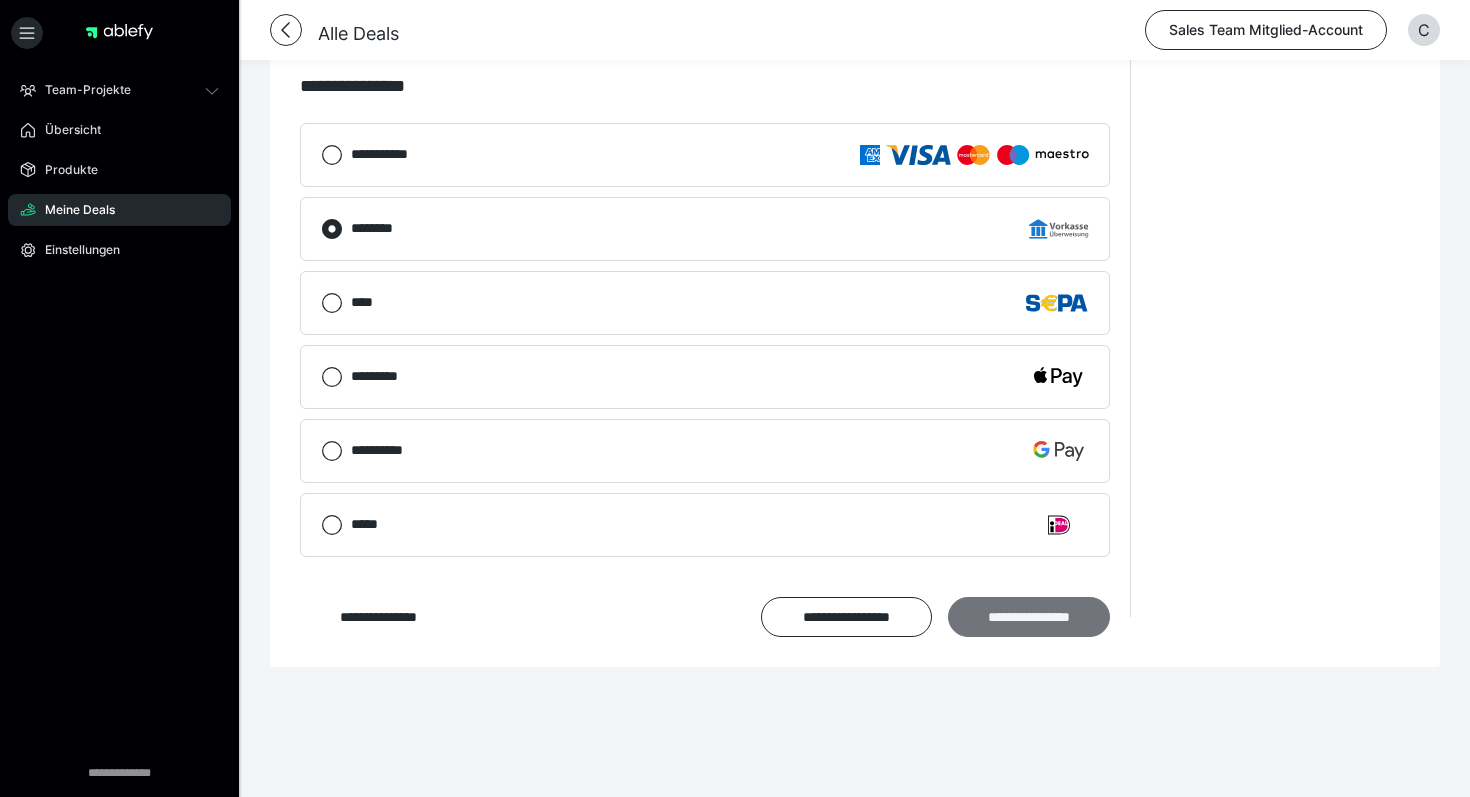 click on "**********" at bounding box center (1029, 617) 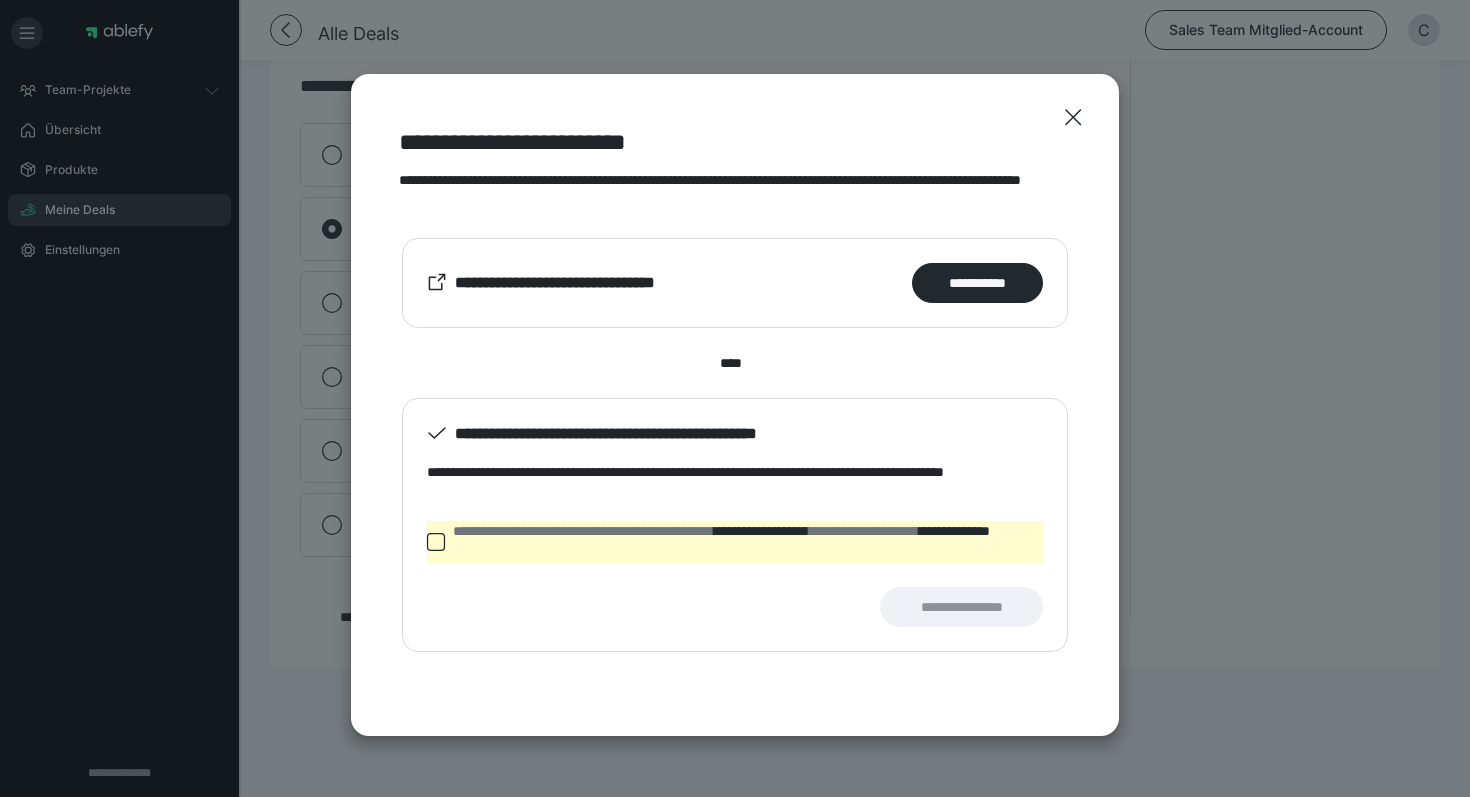 click 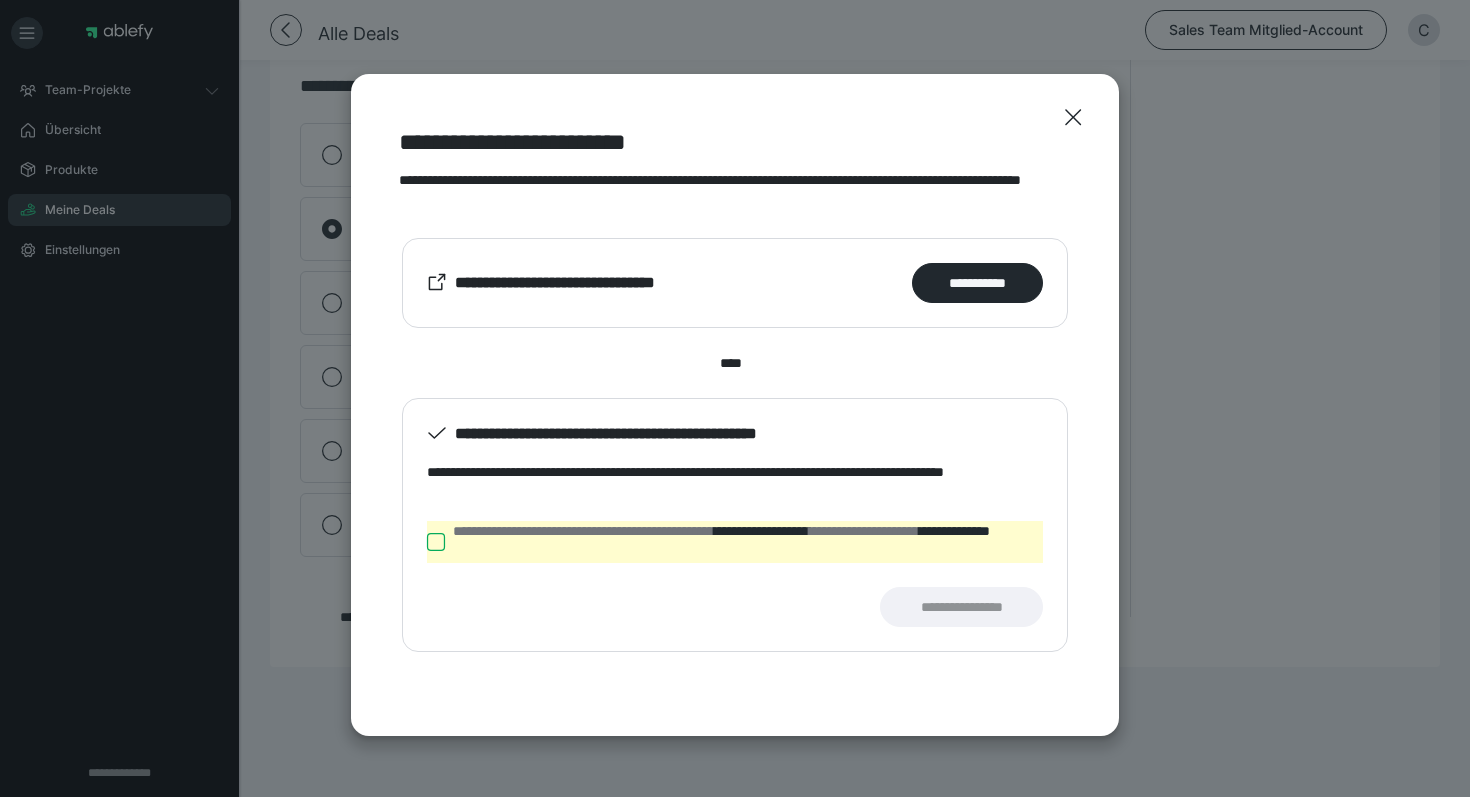 click on "**********" at bounding box center (427, 542) 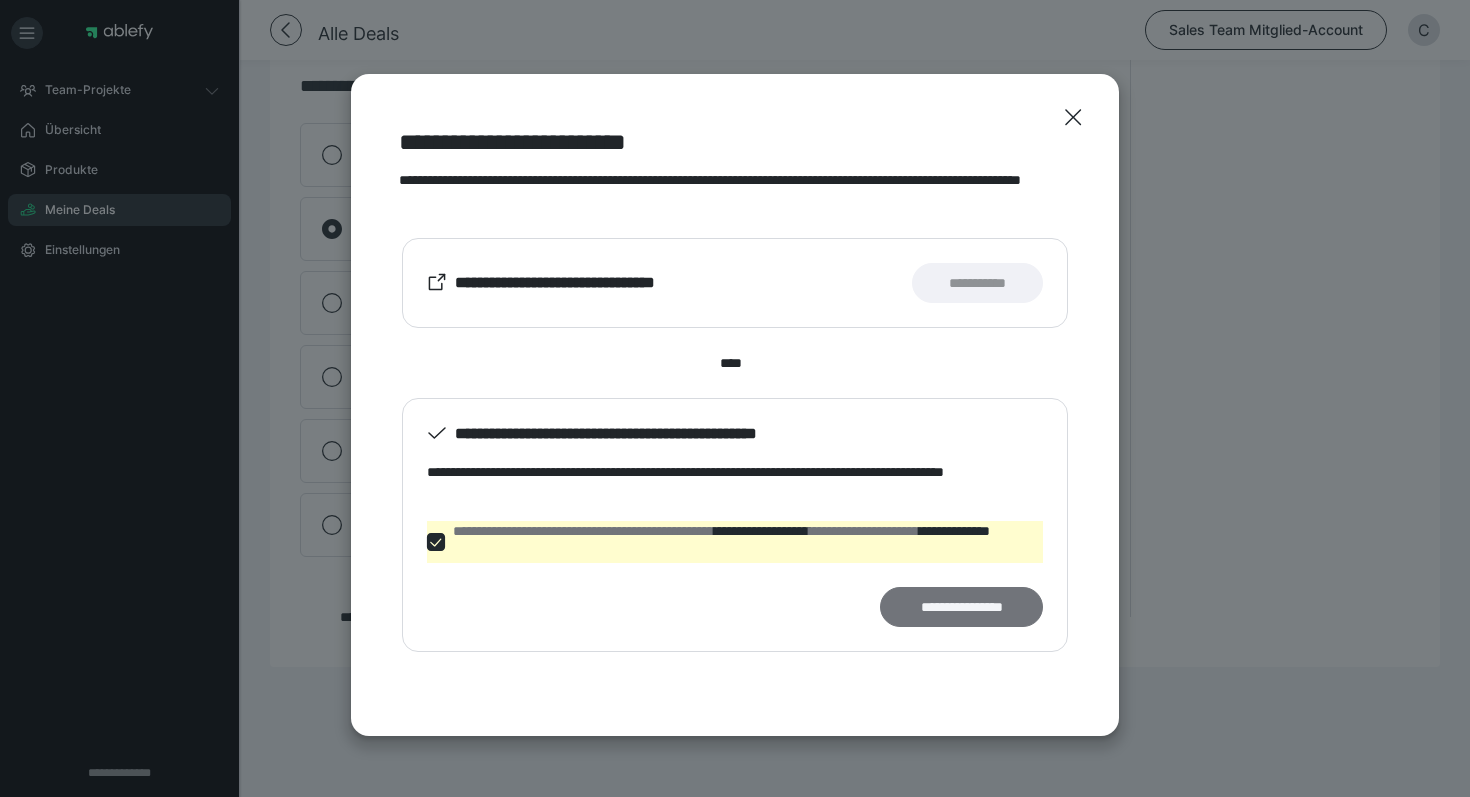 click on "**********" at bounding box center [961, 607] 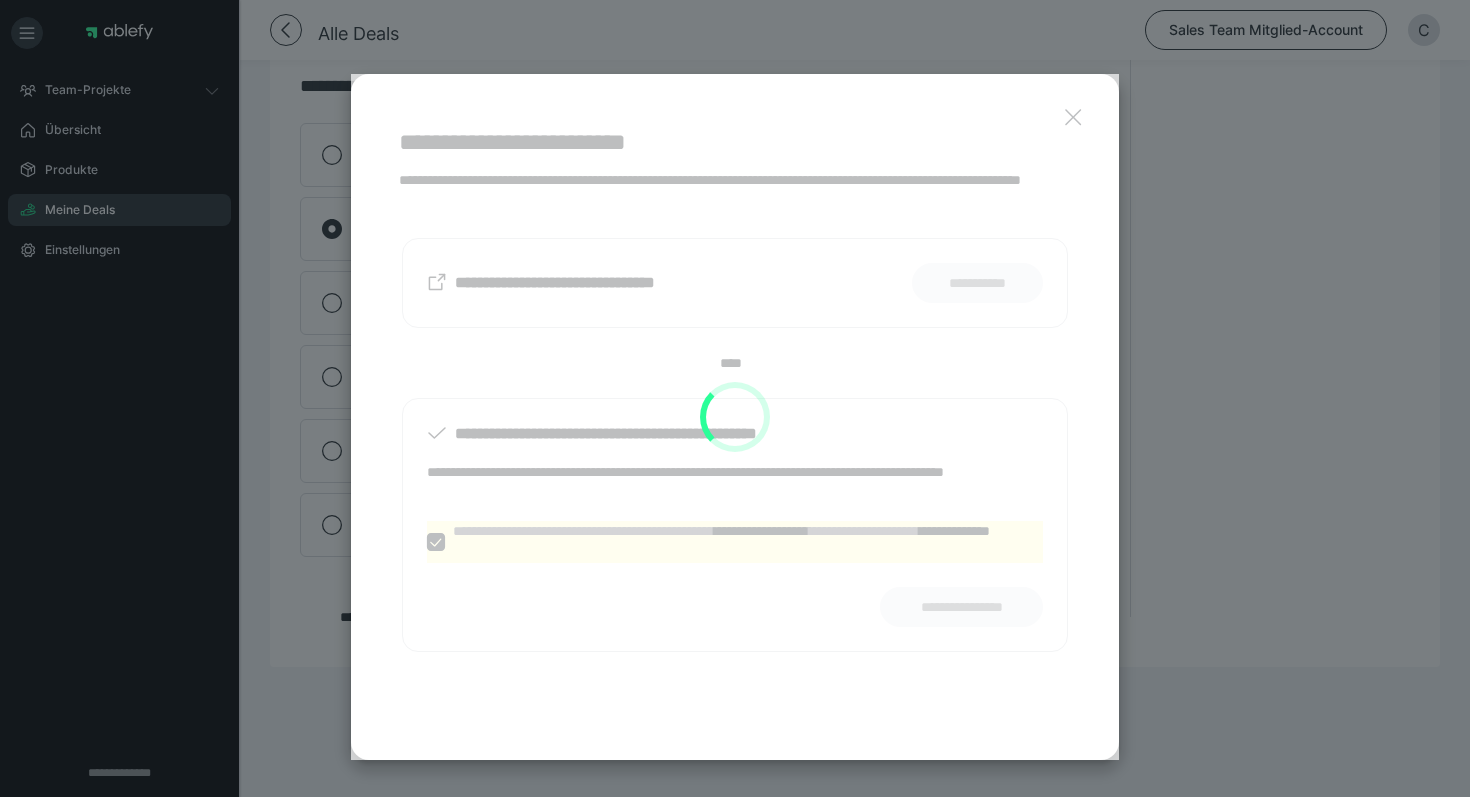 scroll, scrollTop: 835, scrollLeft: 0, axis: vertical 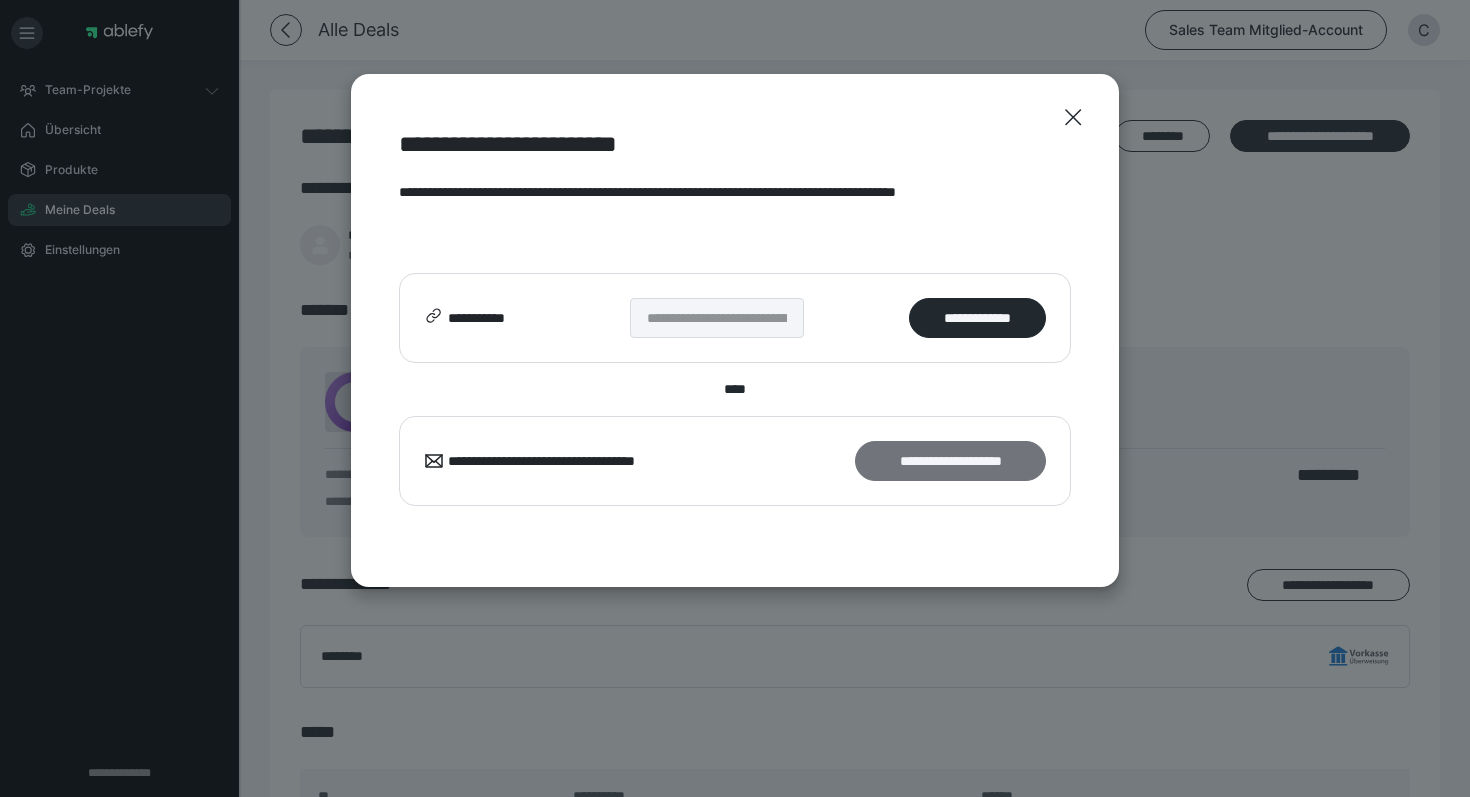 click on "**********" at bounding box center [950, 461] 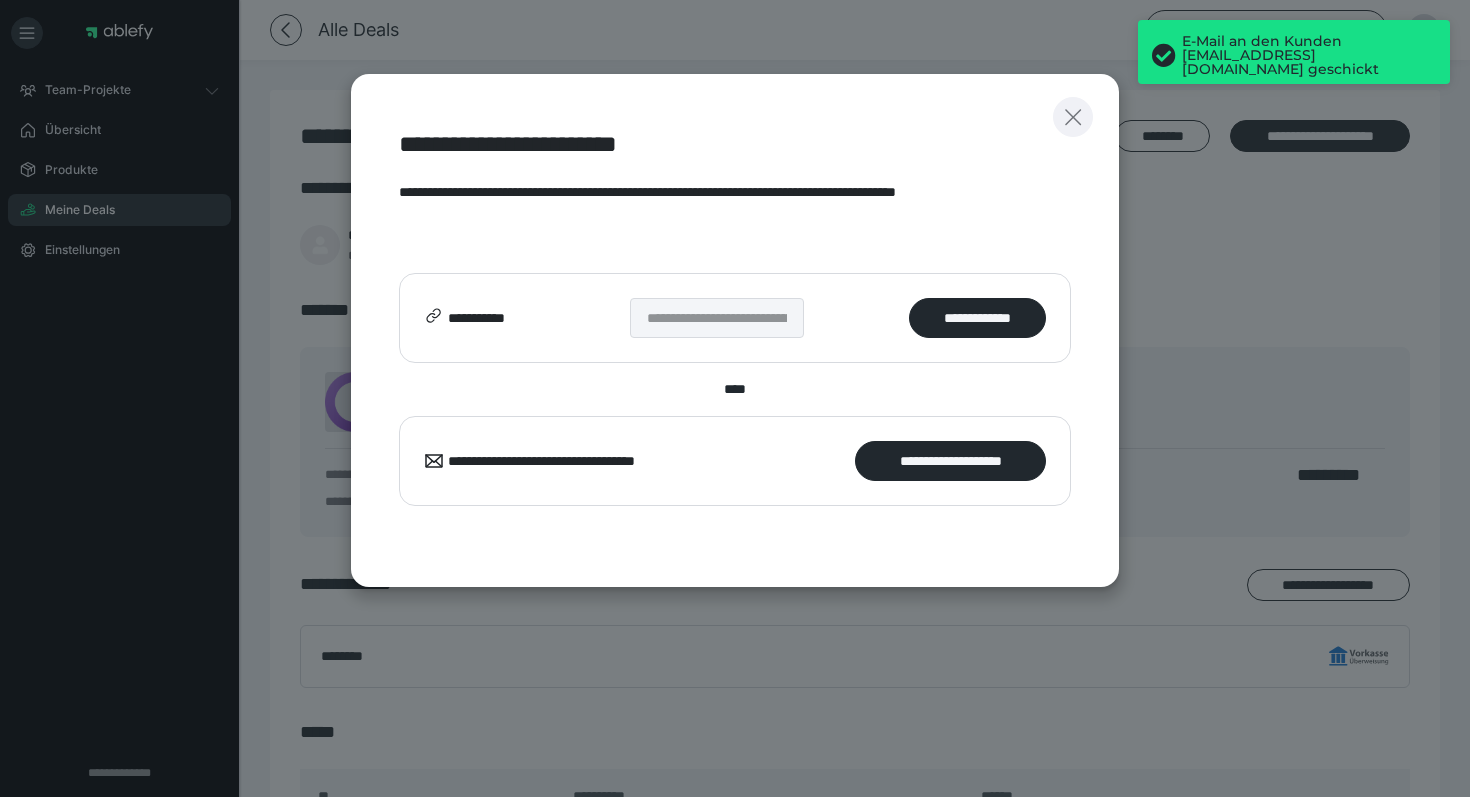 click at bounding box center (1073, 117) 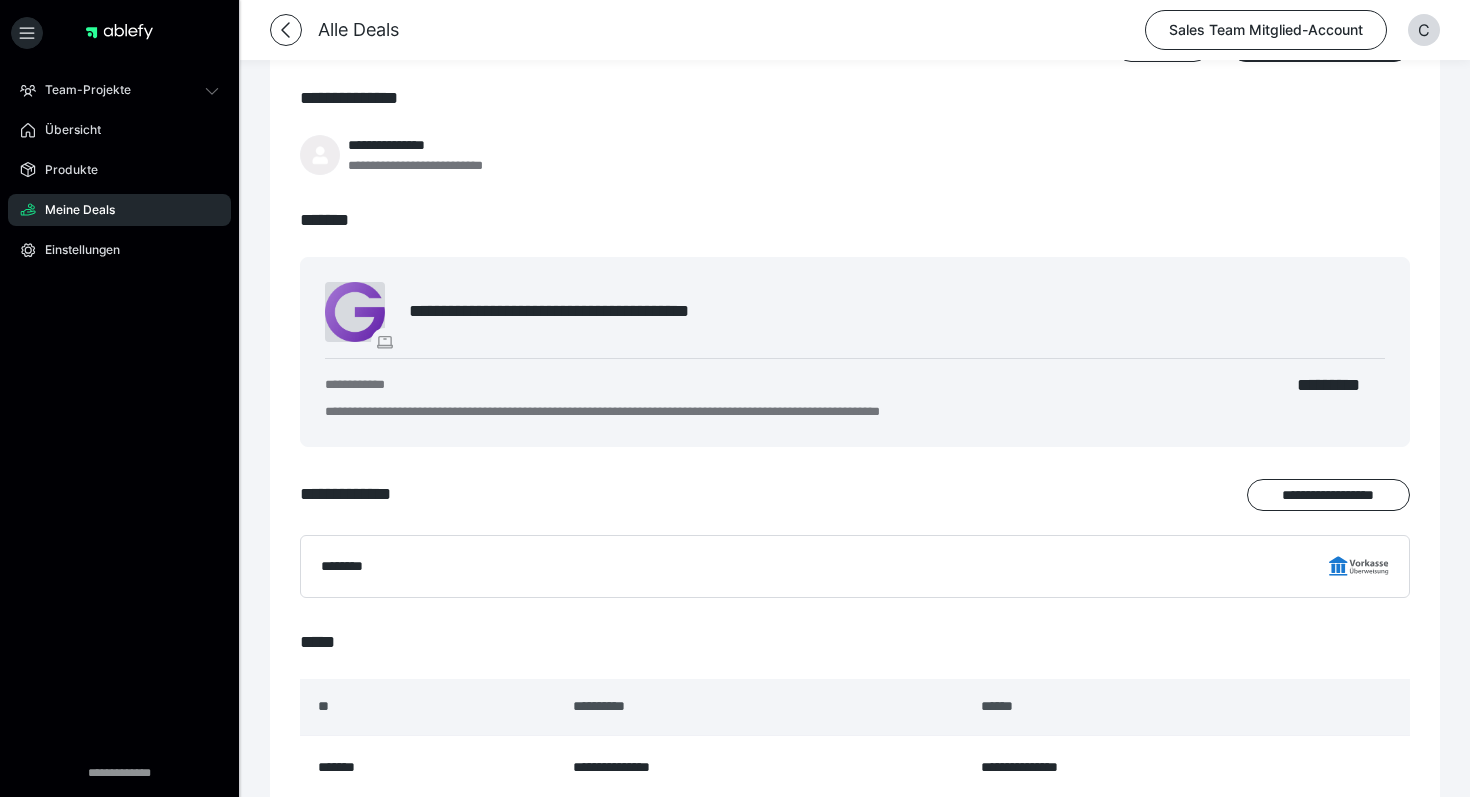 scroll, scrollTop: 5, scrollLeft: 0, axis: vertical 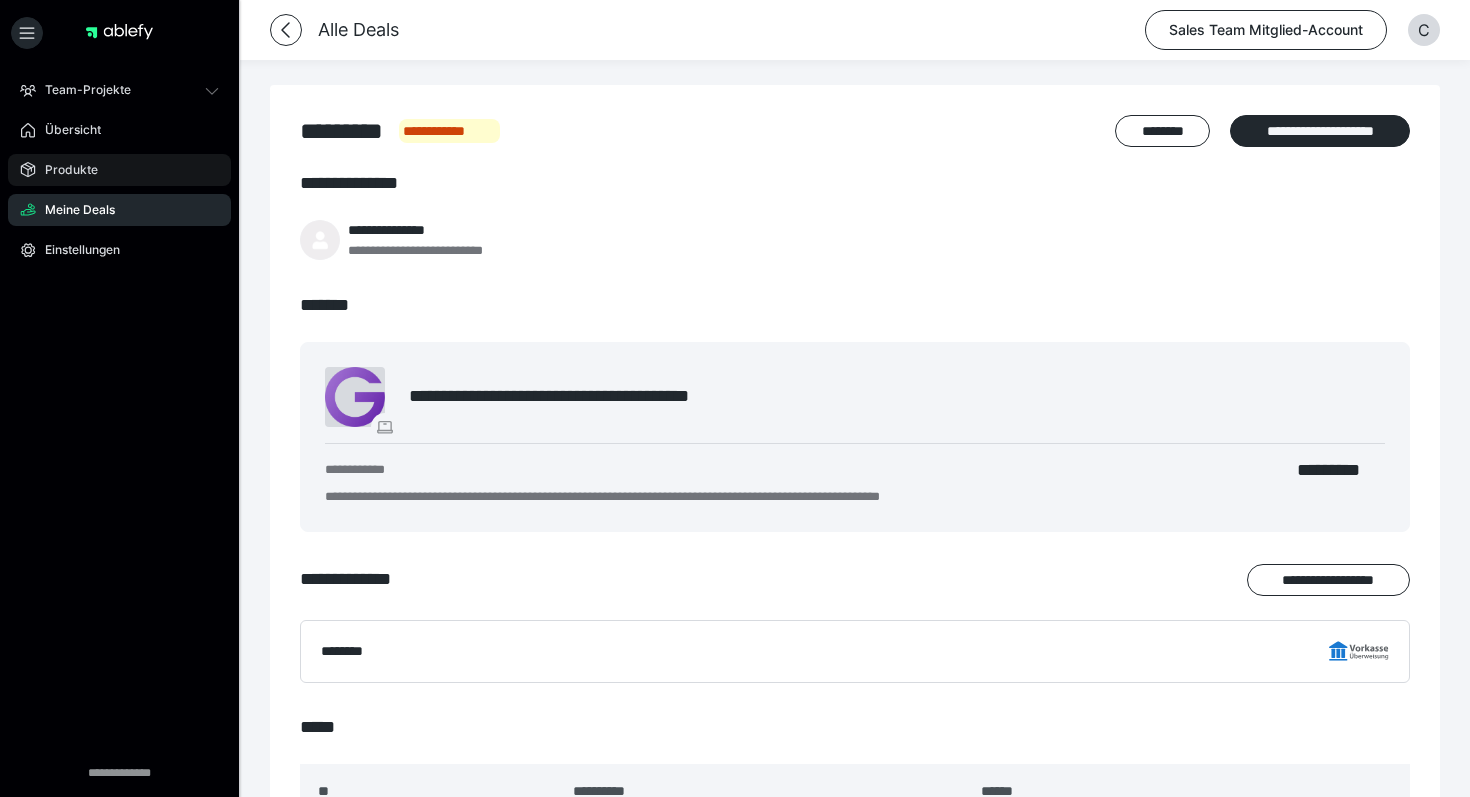 click on "Produkte" at bounding box center [119, 170] 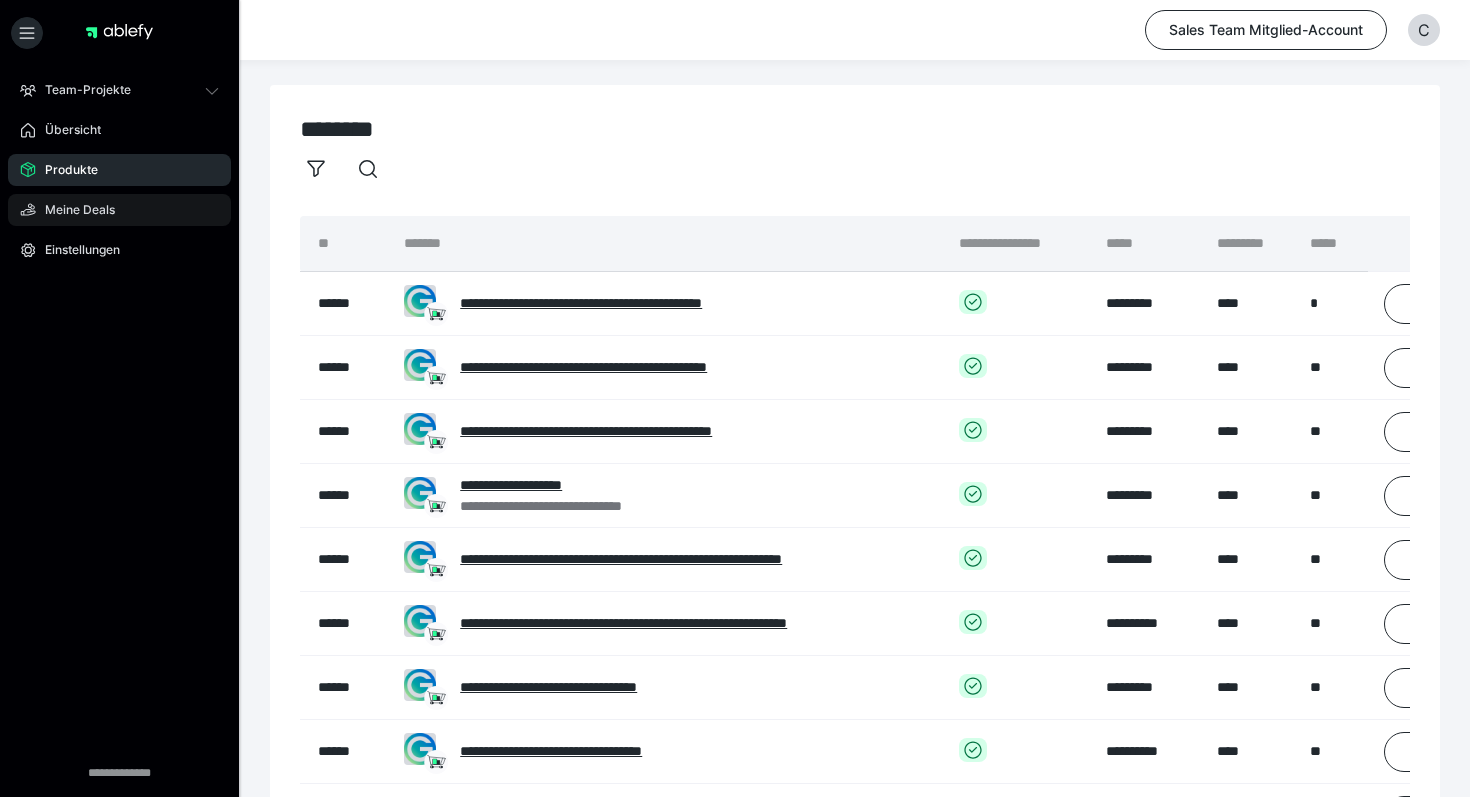click on "Meine Deals" at bounding box center (119, 210) 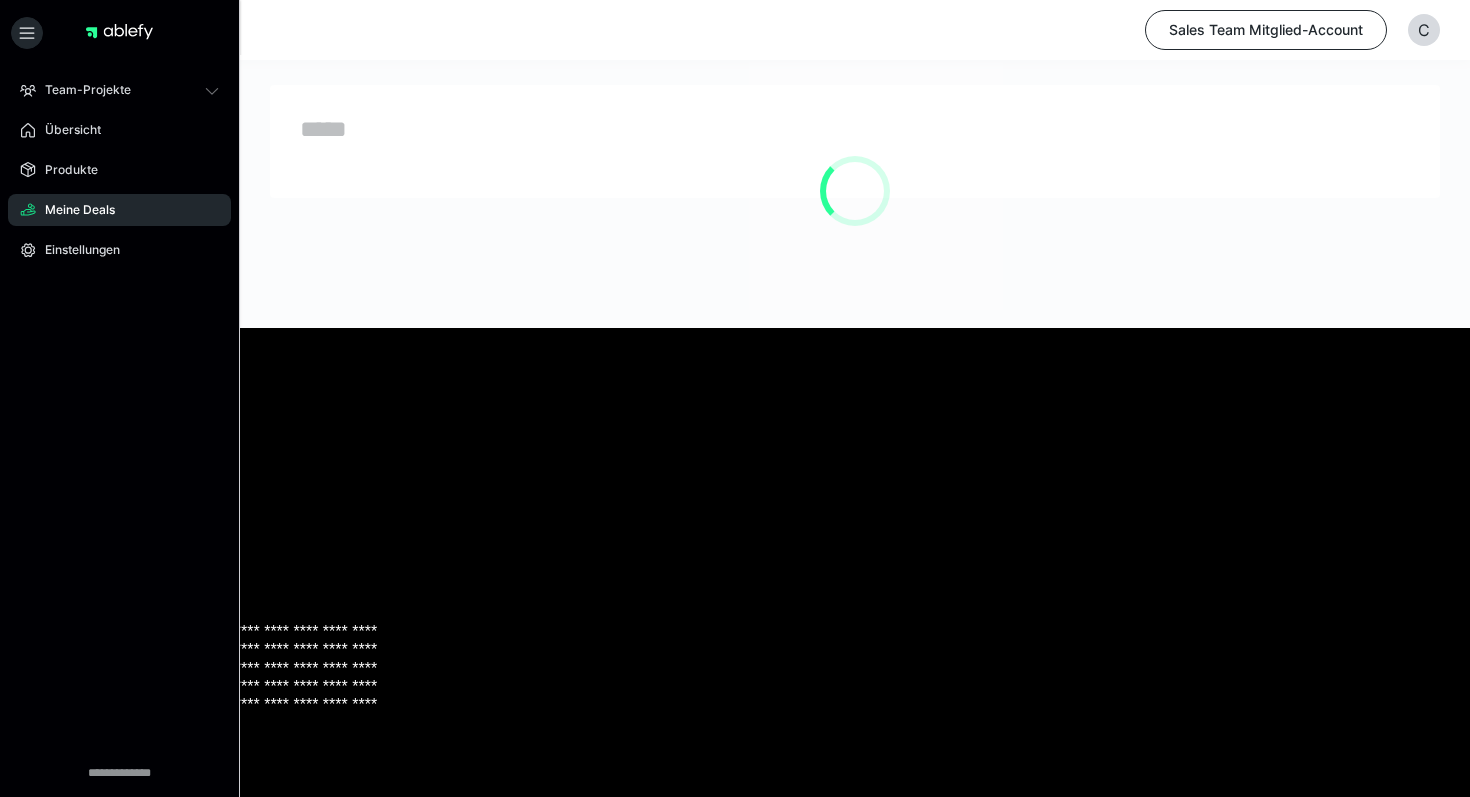 scroll, scrollTop: 0, scrollLeft: 0, axis: both 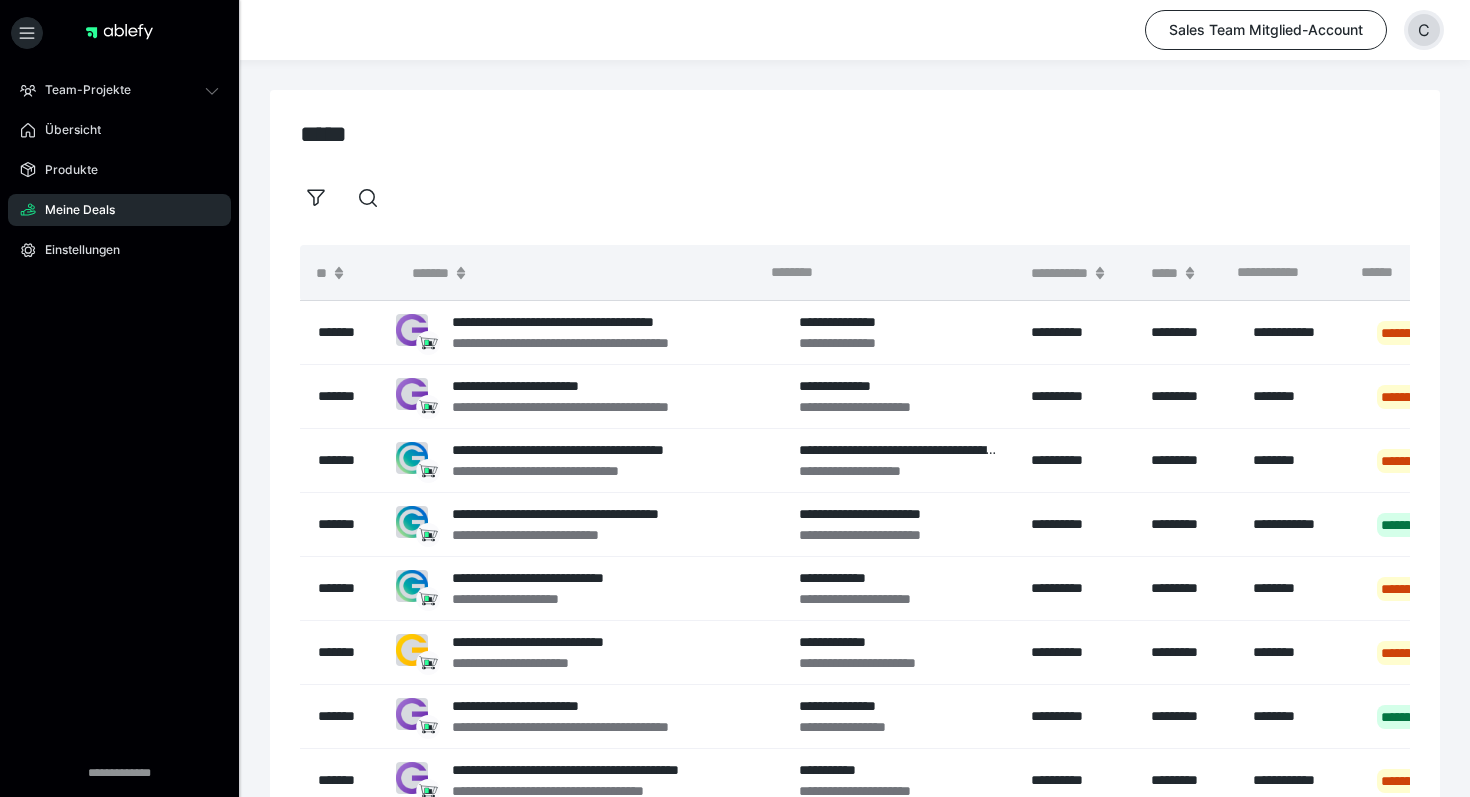 click on "C" at bounding box center [1424, 30] 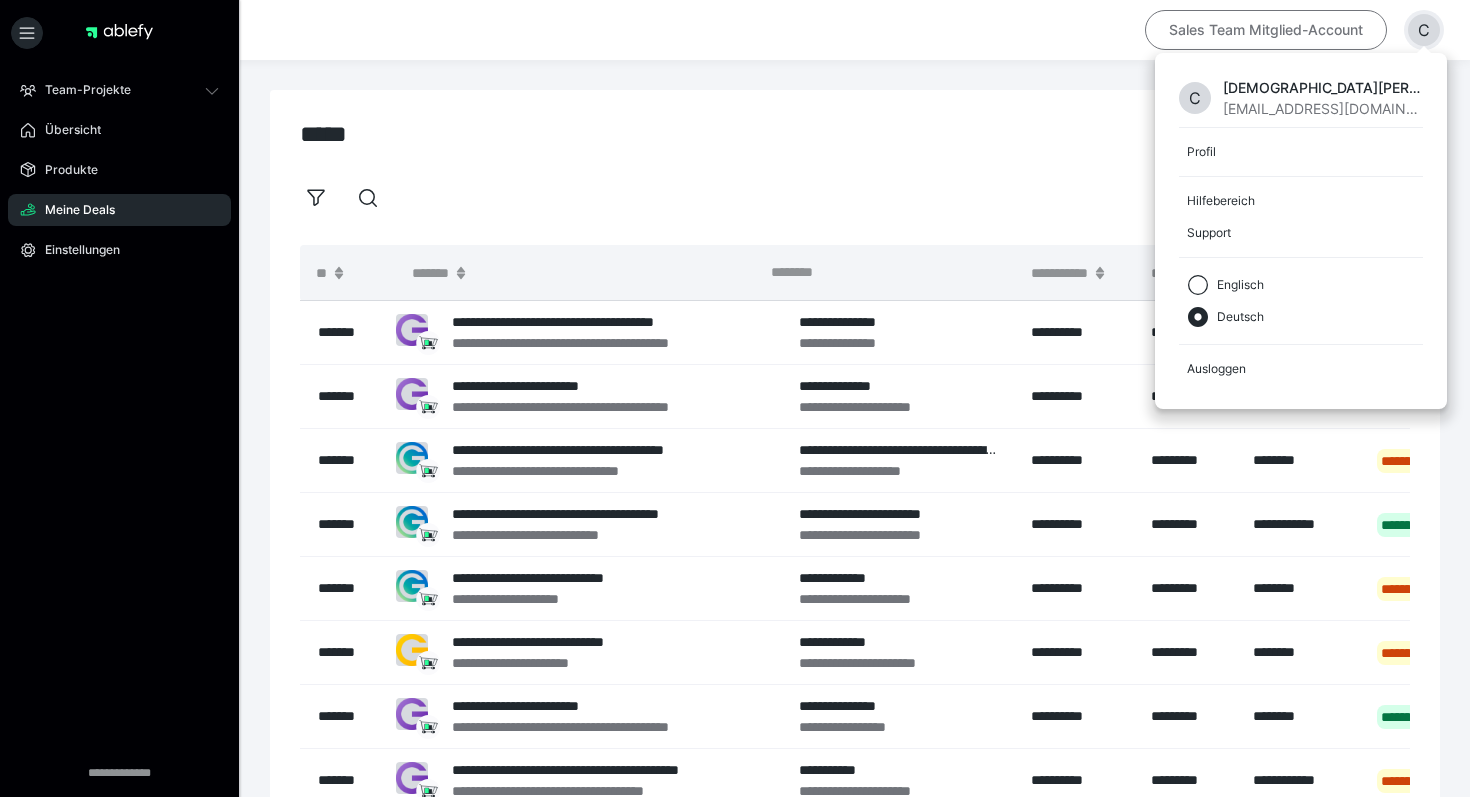 click on "Sales Team Mitglied-Account" at bounding box center [1266, 30] 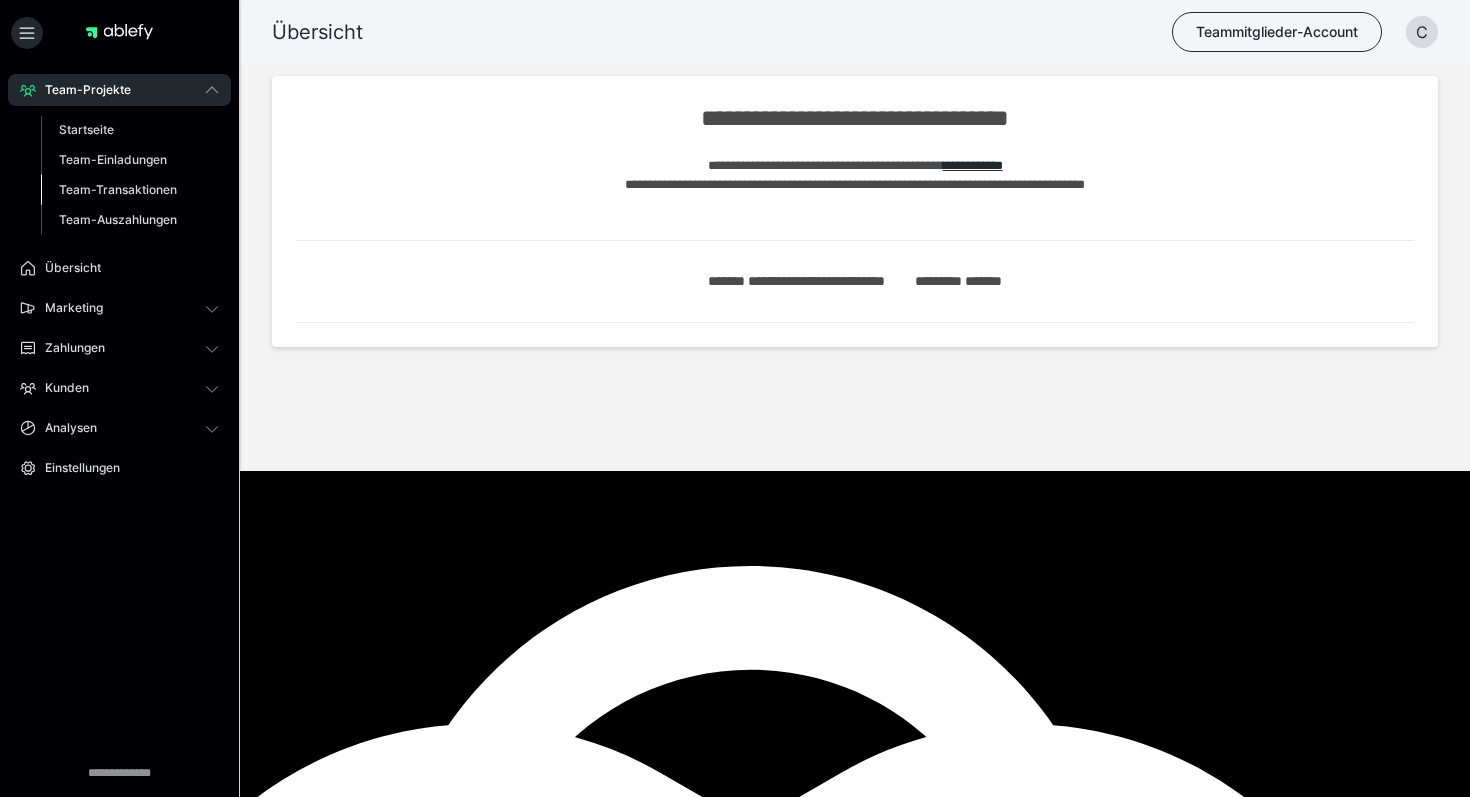 scroll, scrollTop: 0, scrollLeft: 0, axis: both 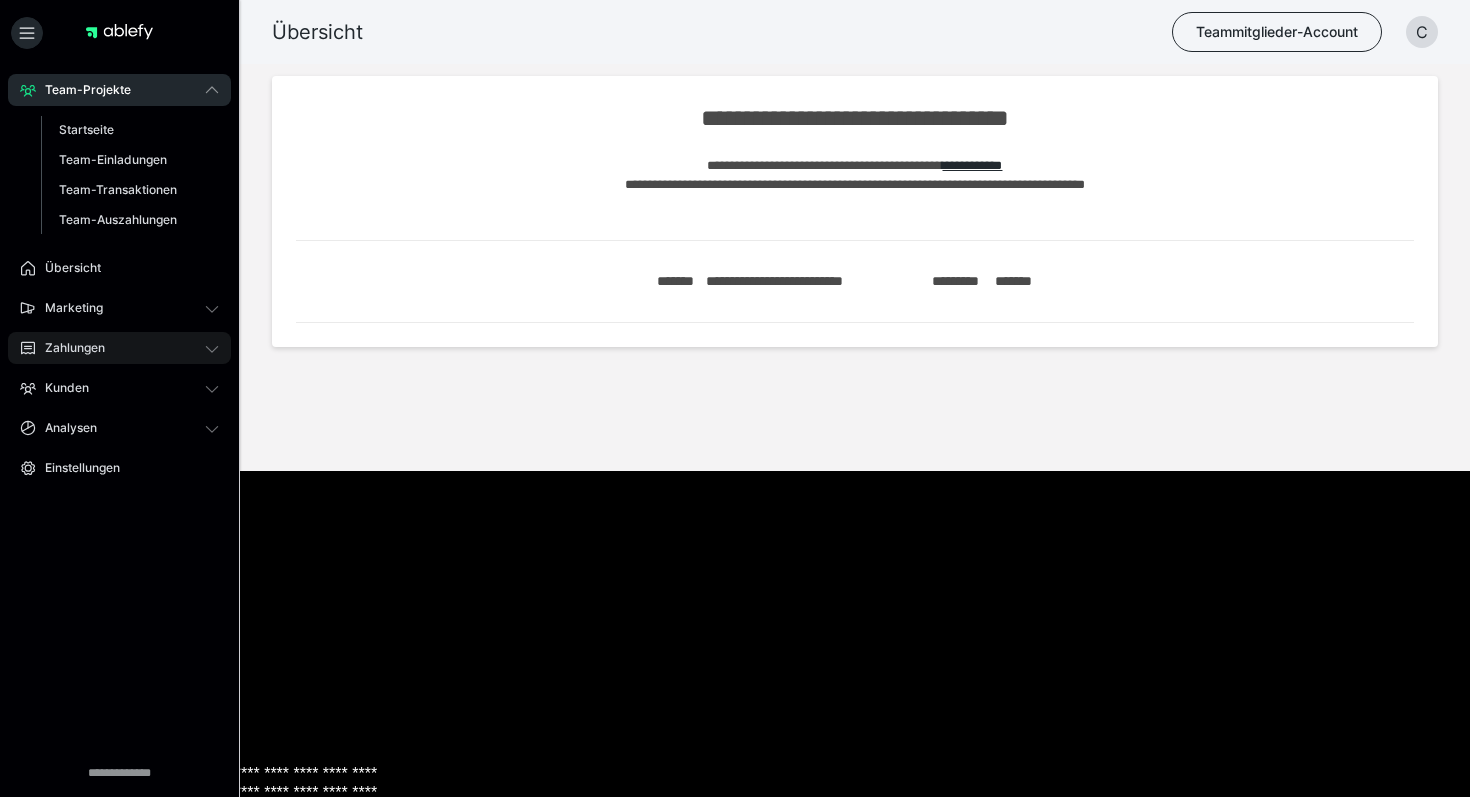 click on "Zahlungen" at bounding box center (68, 348) 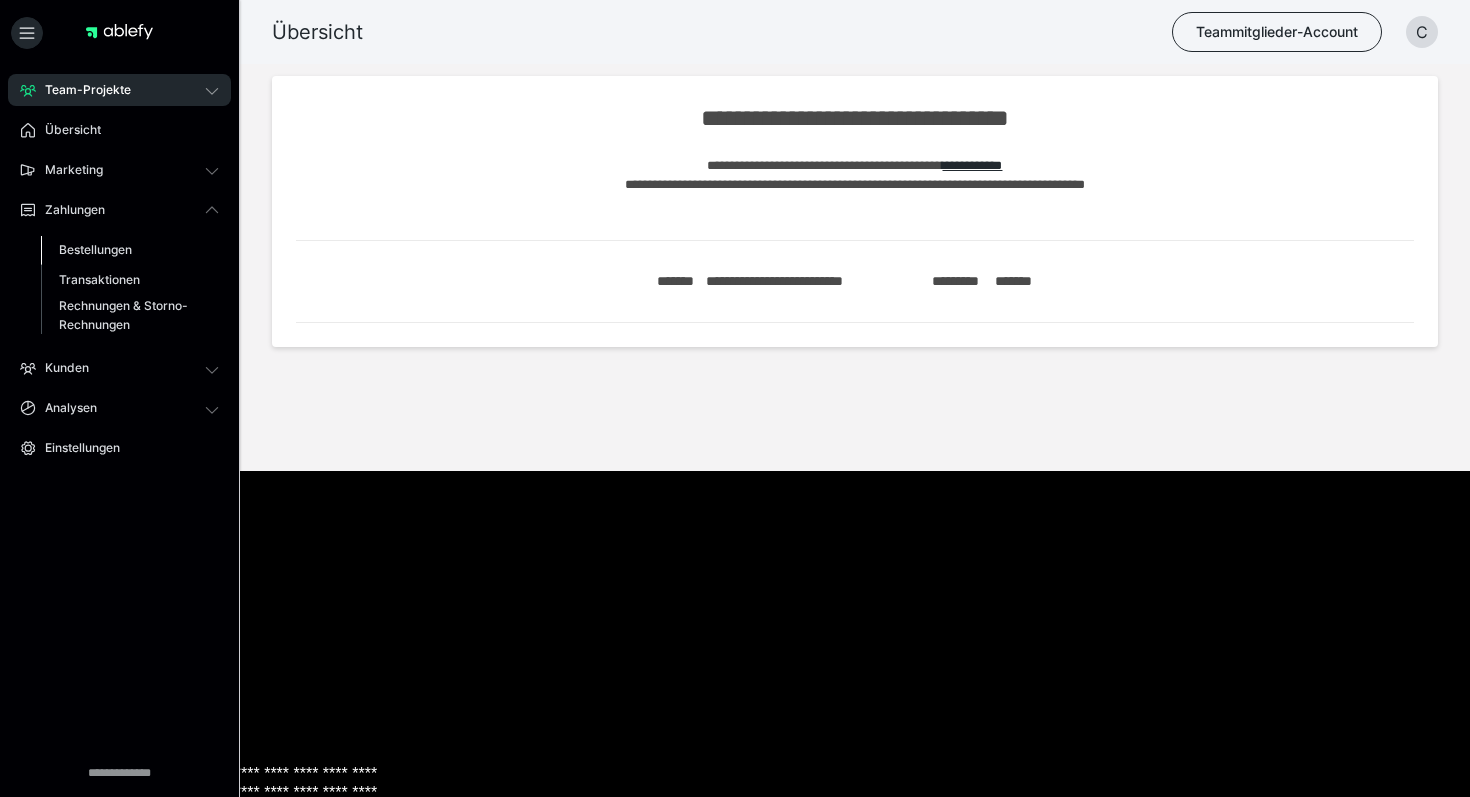 click on "Bestellungen" at bounding box center [95, 249] 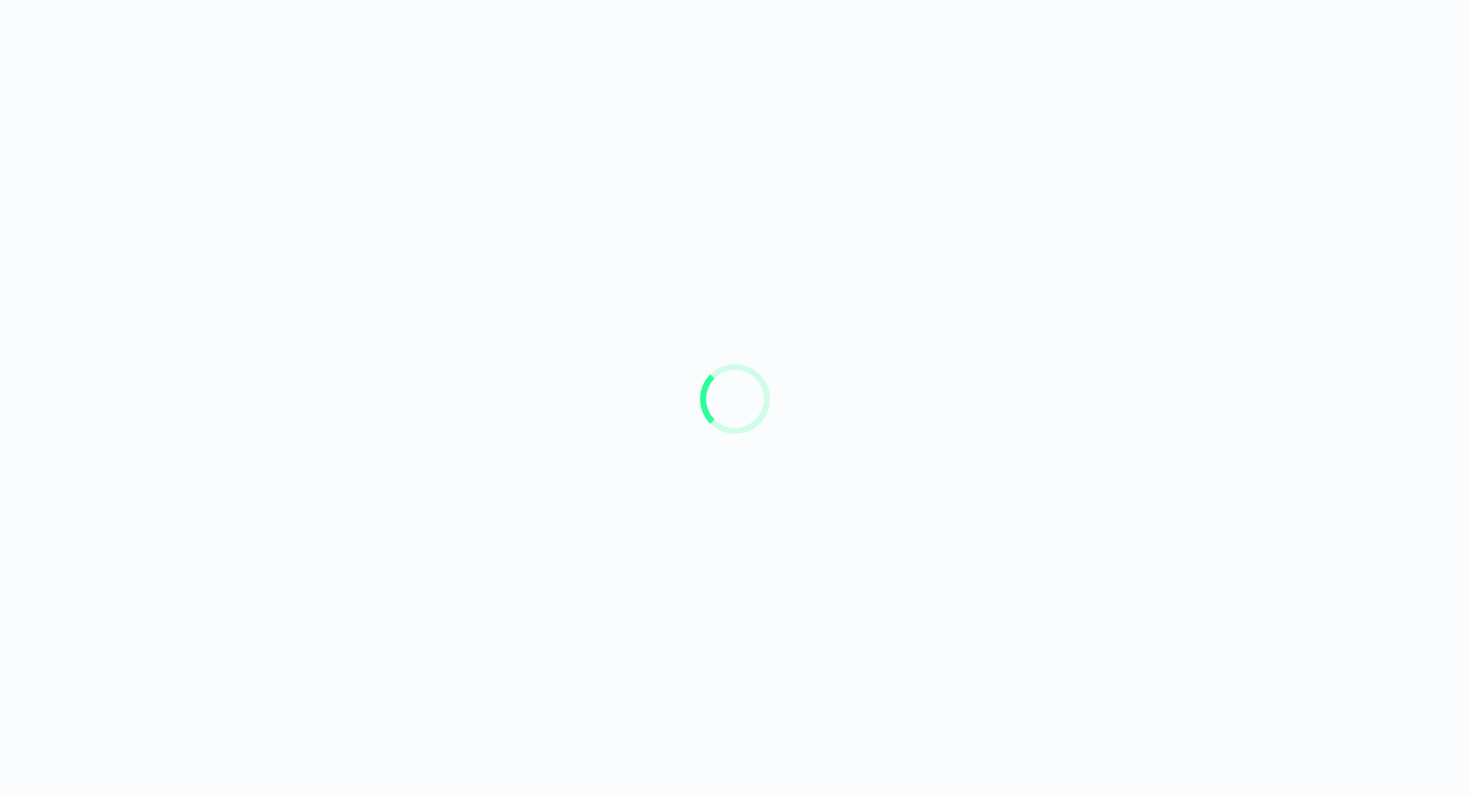 scroll, scrollTop: 0, scrollLeft: 0, axis: both 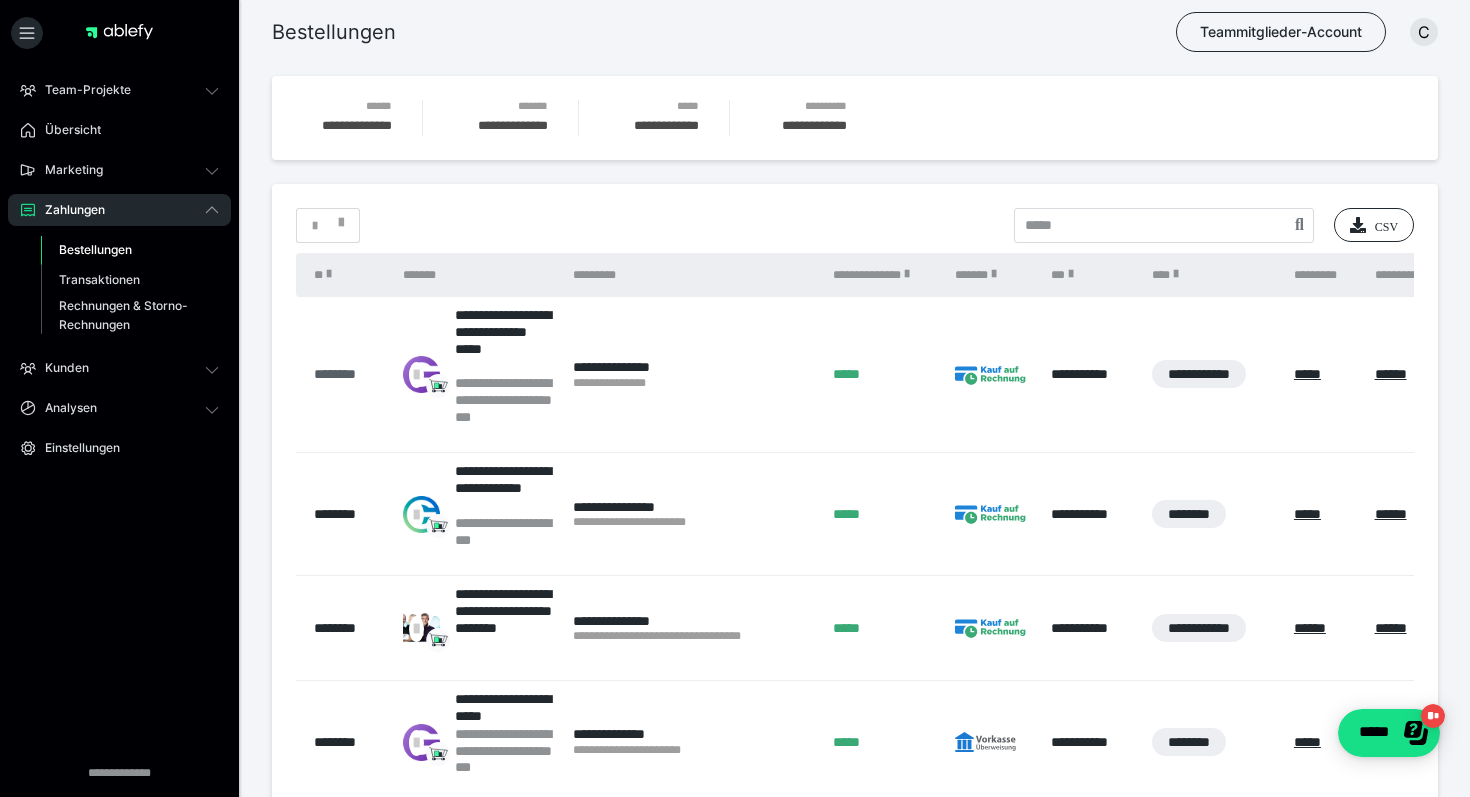 click on "********" at bounding box center (348, 374) 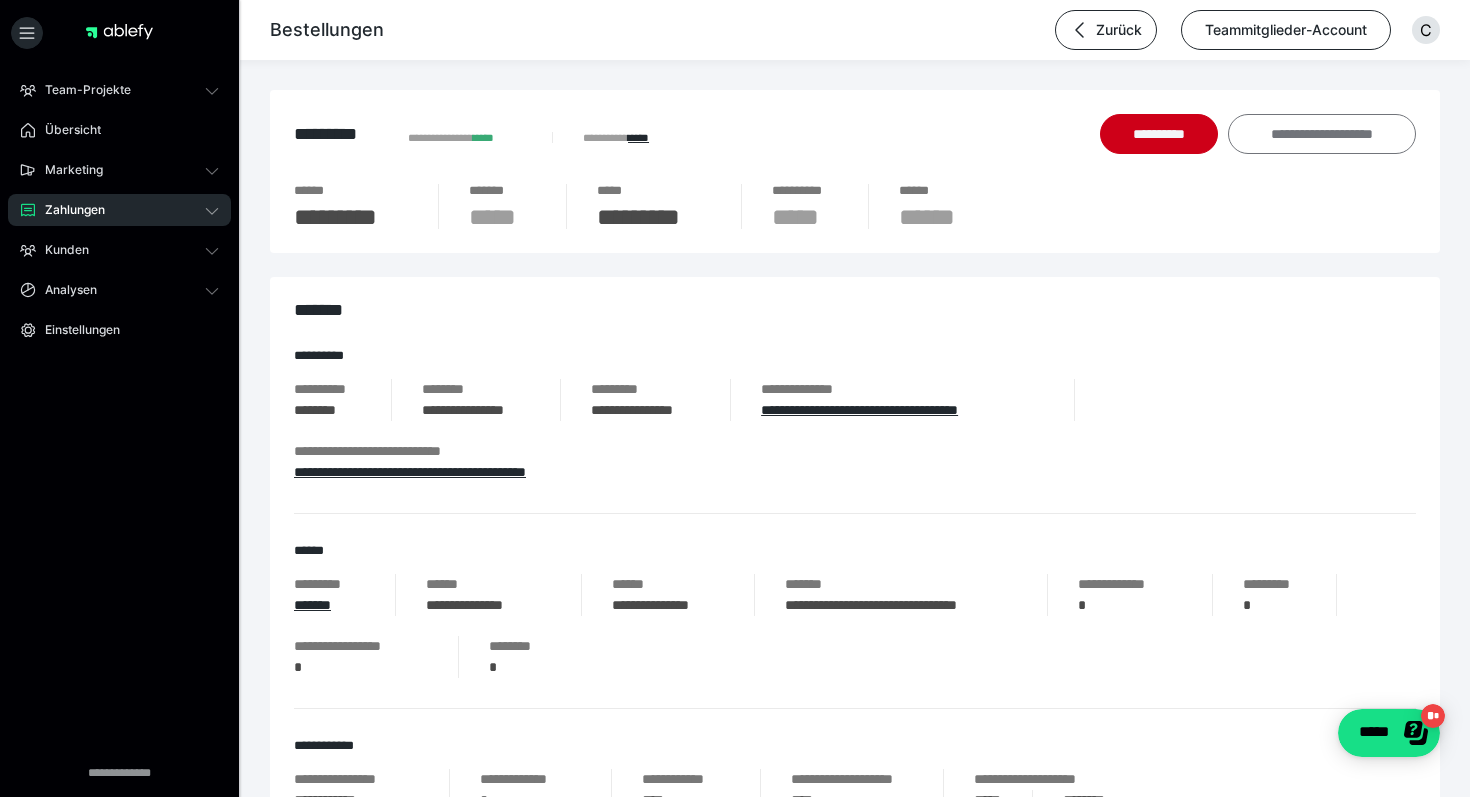 click on "**********" at bounding box center [1322, 134] 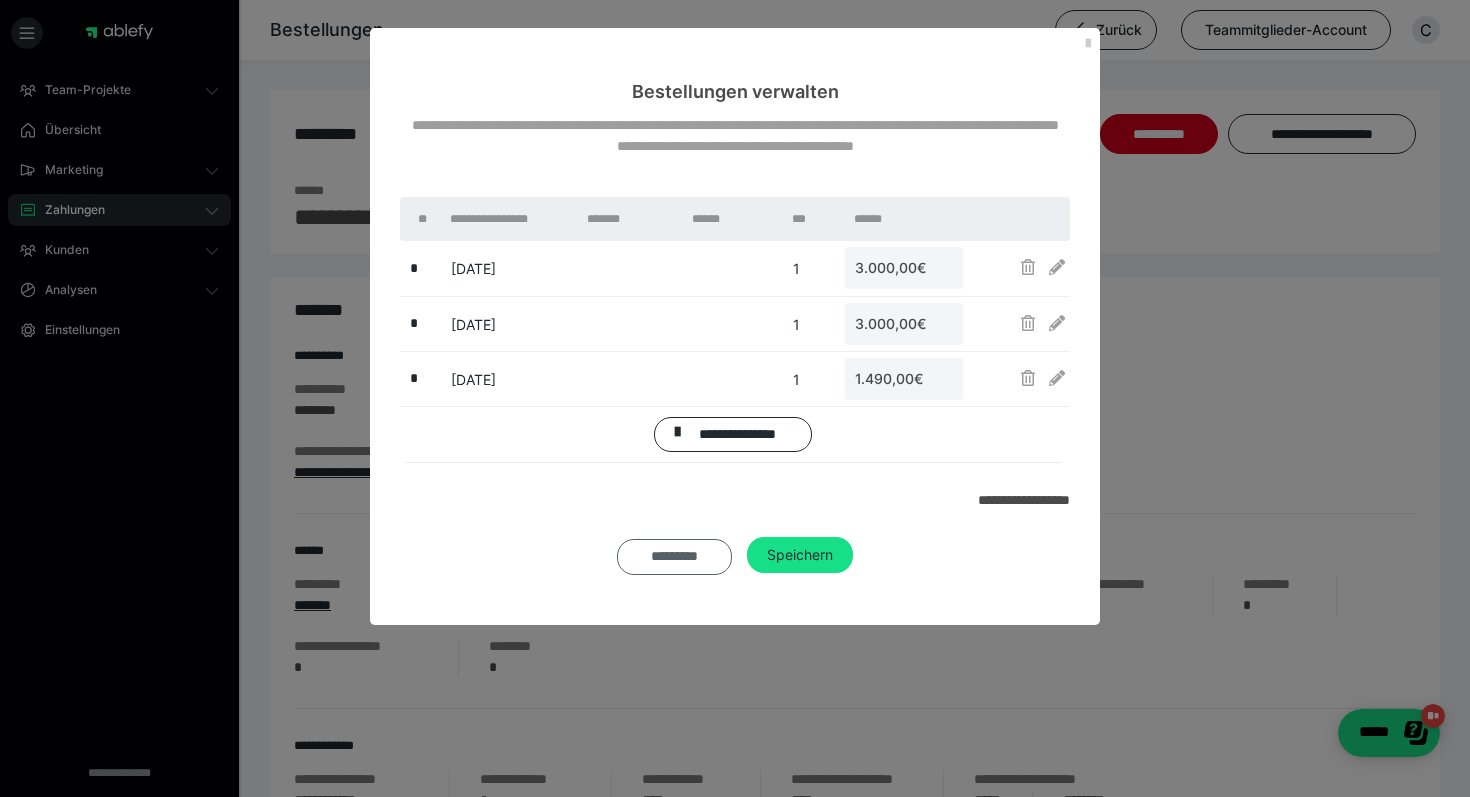 click on "*********" at bounding box center (674, 557) 